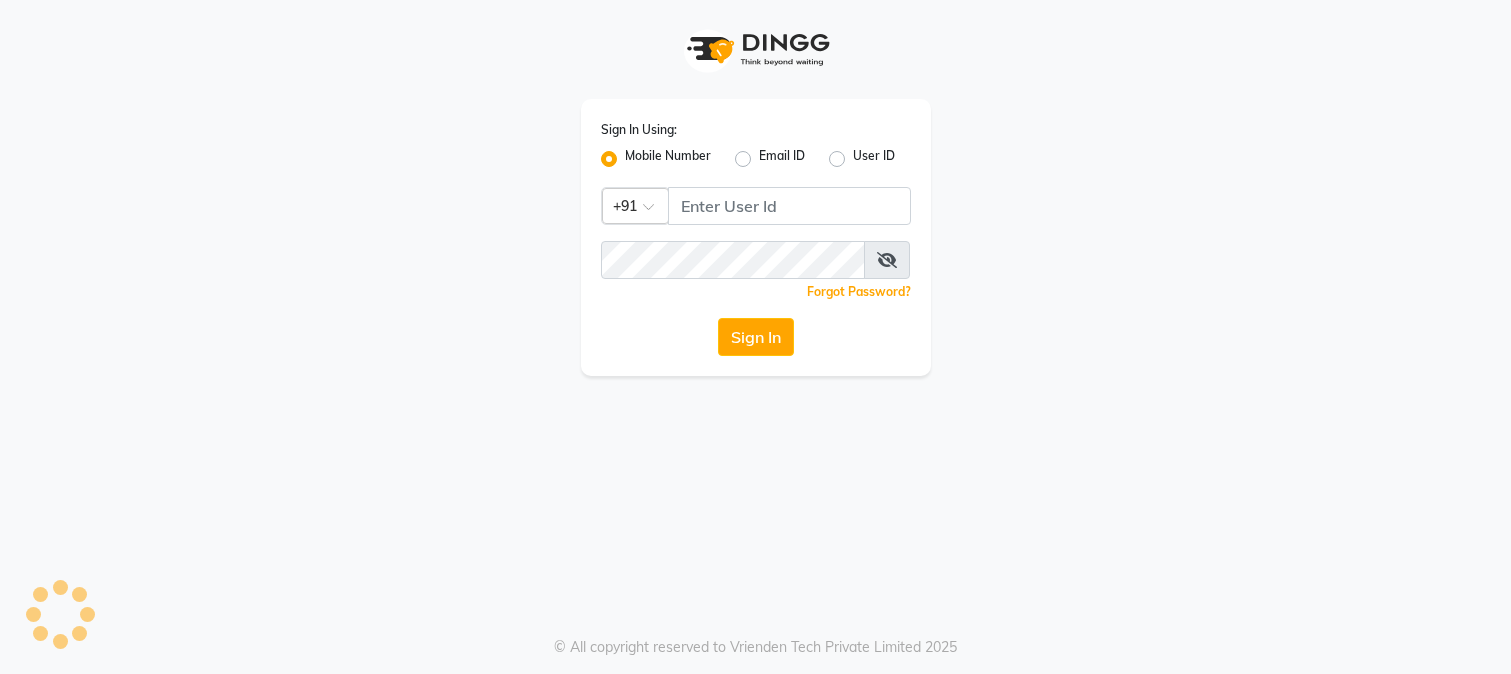 scroll, scrollTop: 0, scrollLeft: 0, axis: both 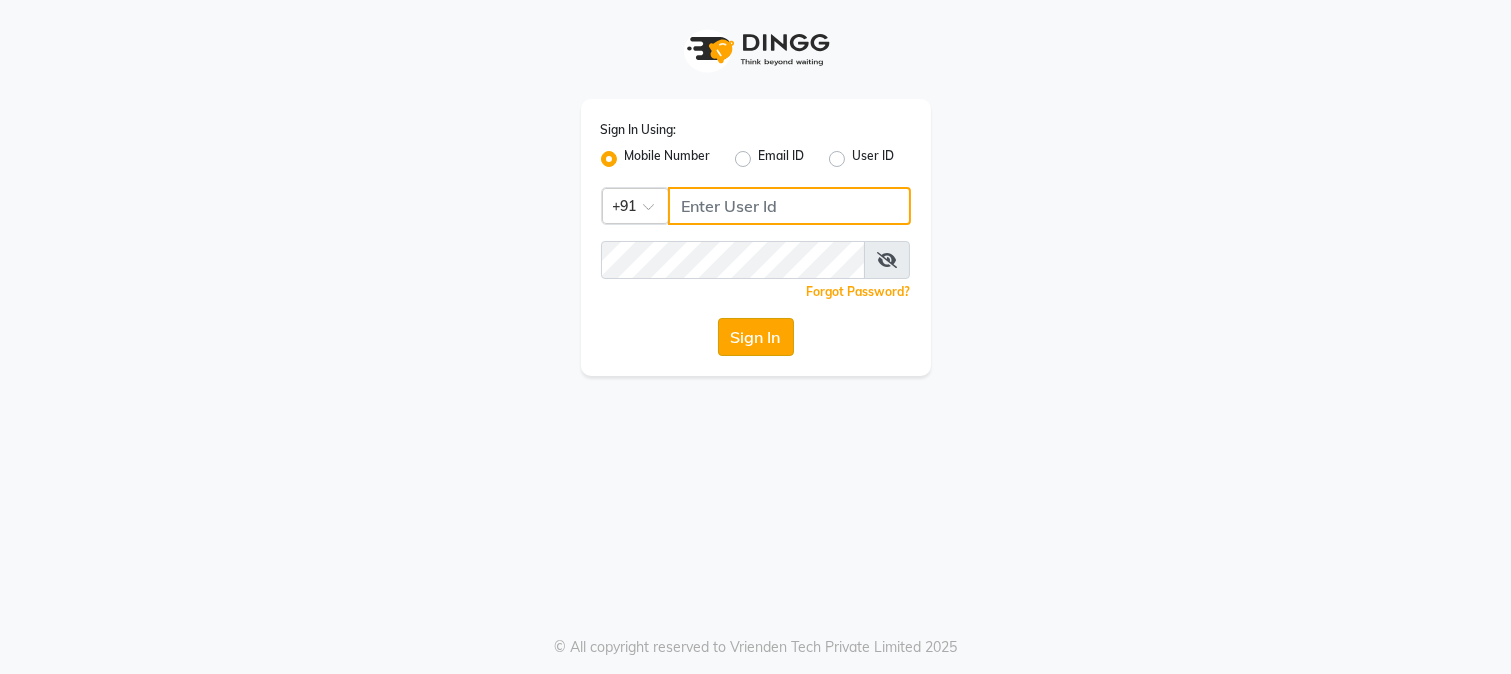 type on "9606297345" 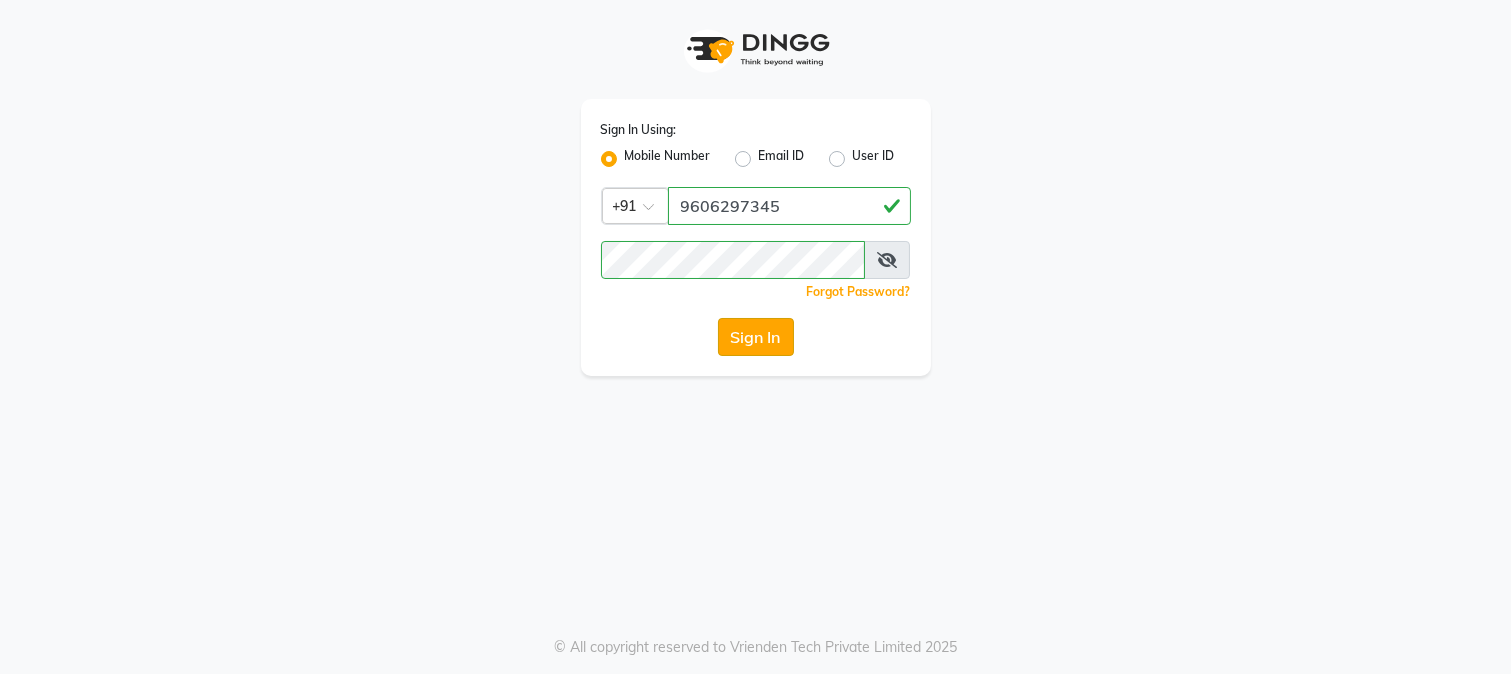 click on "Sign In" 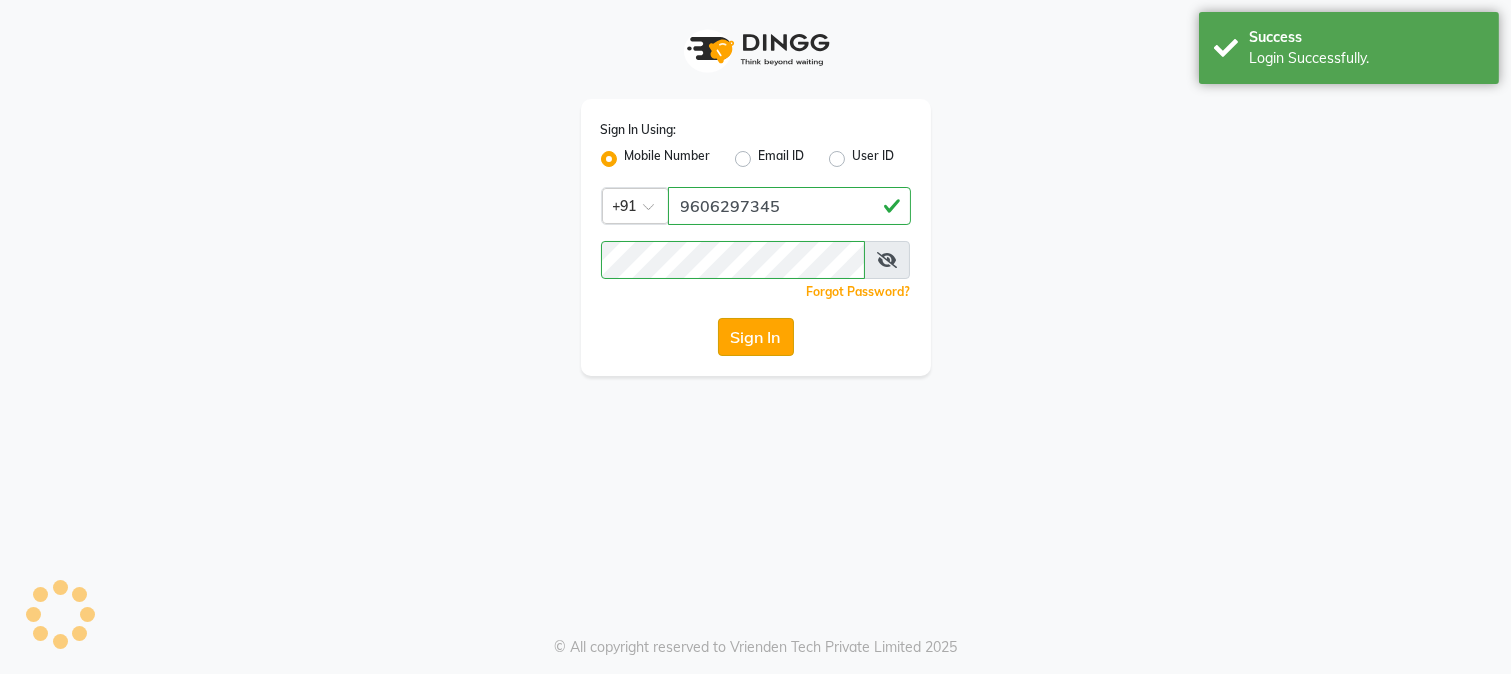 select on "service" 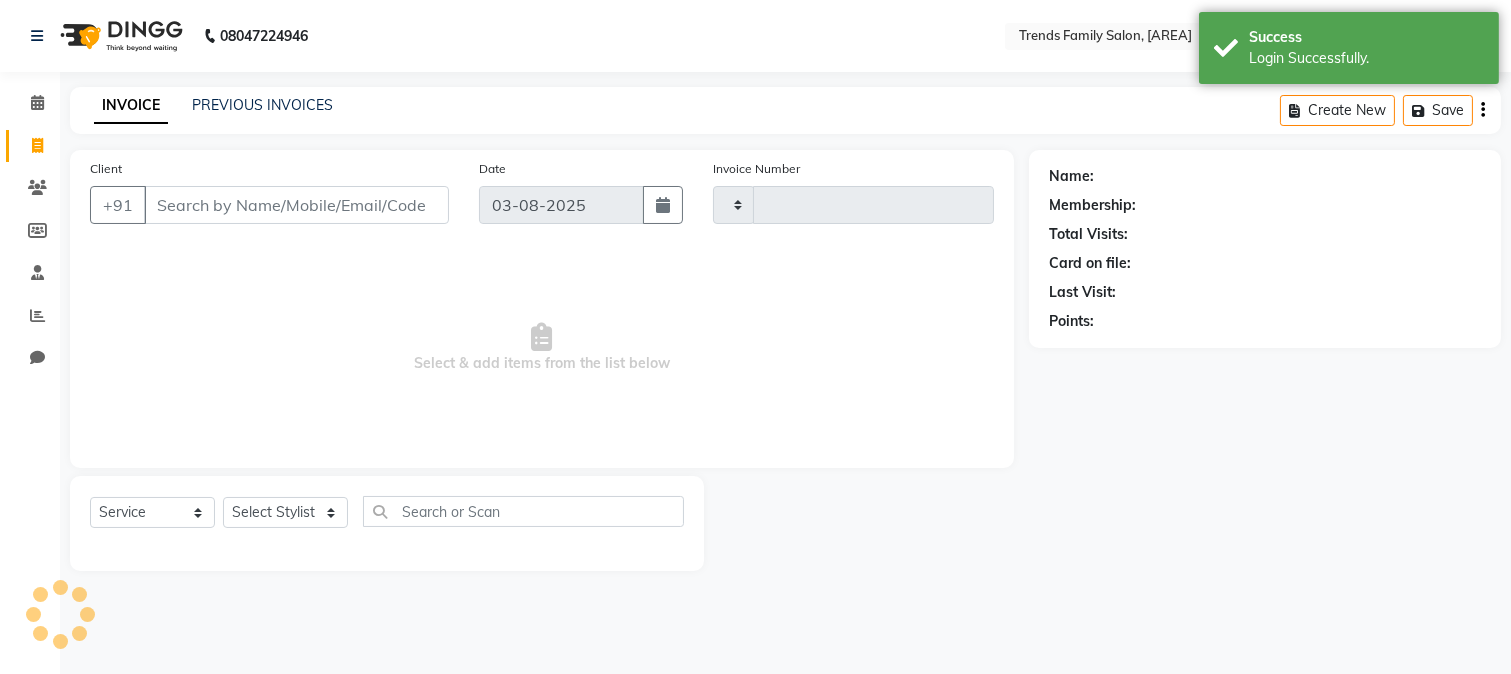 type on "0423" 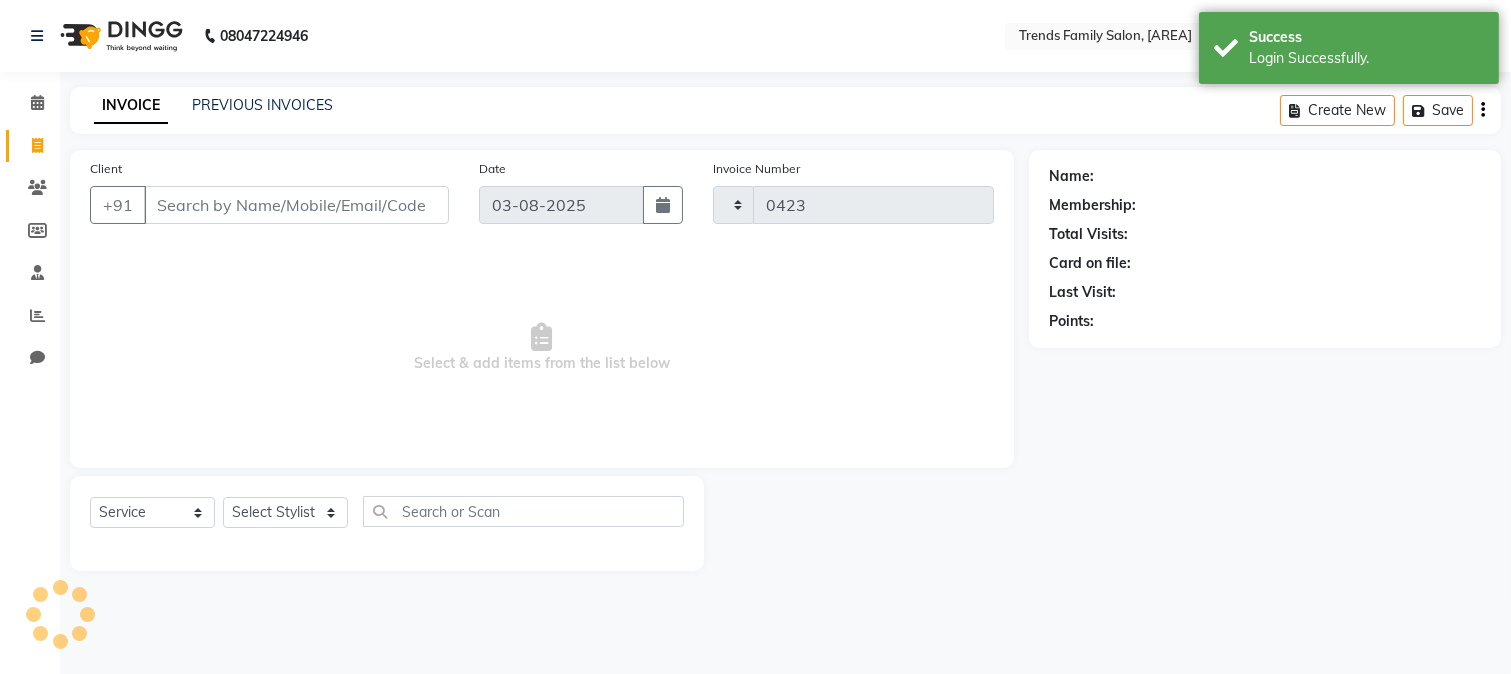 select on "en" 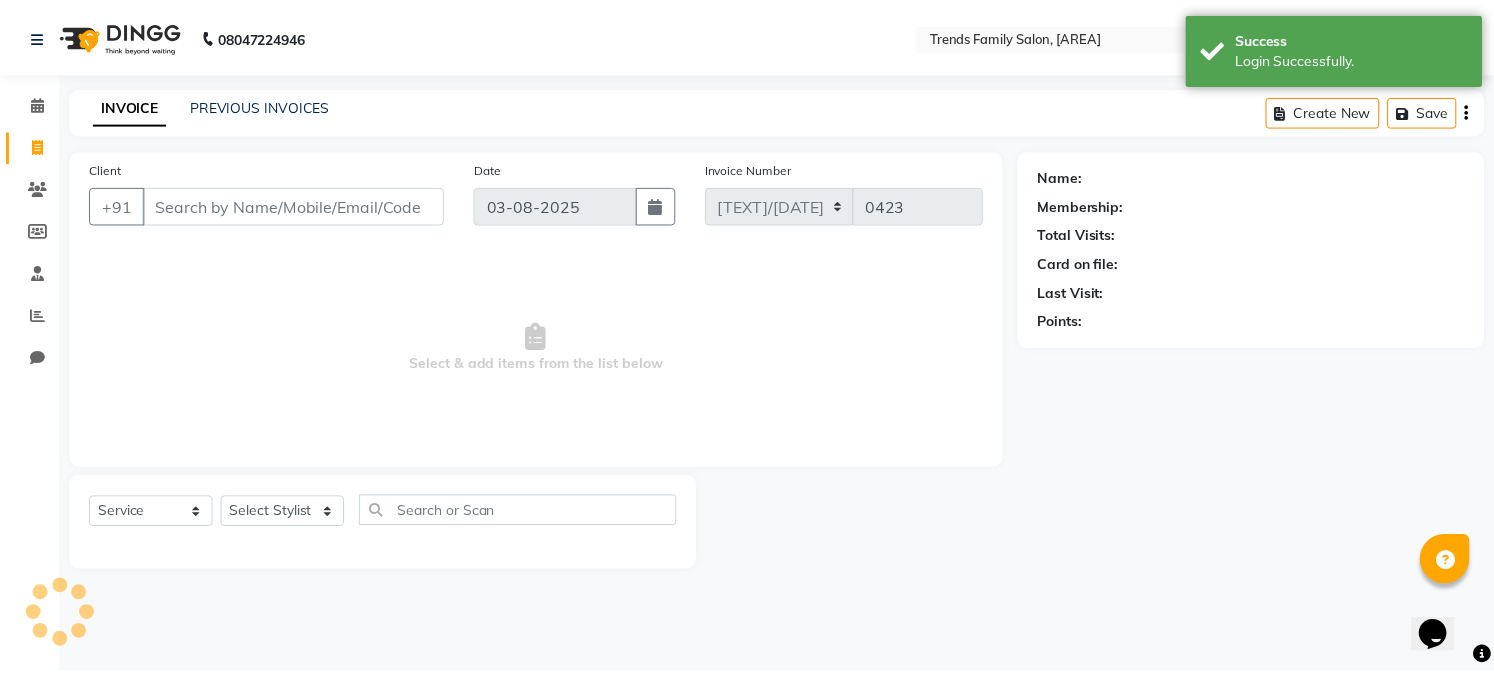scroll, scrollTop: 0, scrollLeft: 0, axis: both 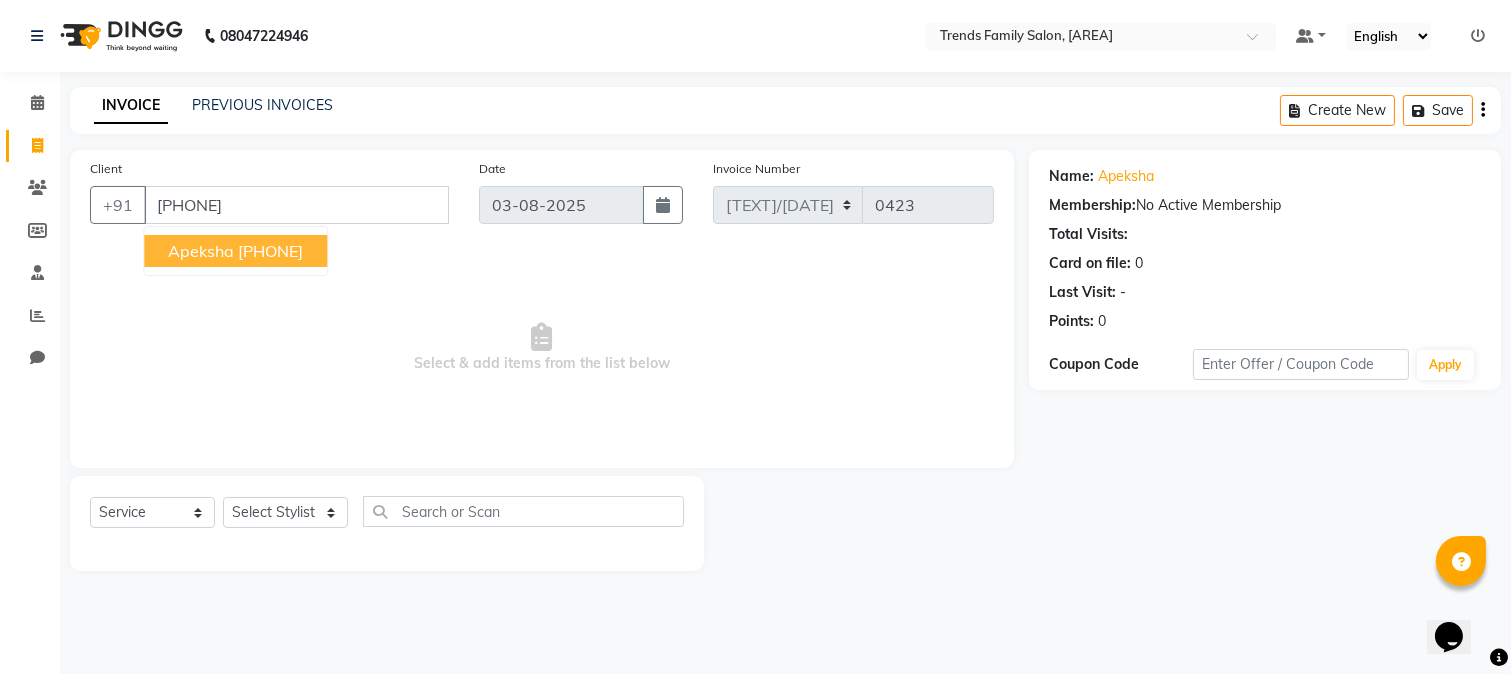 click on "Apeksha" at bounding box center (201, 251) 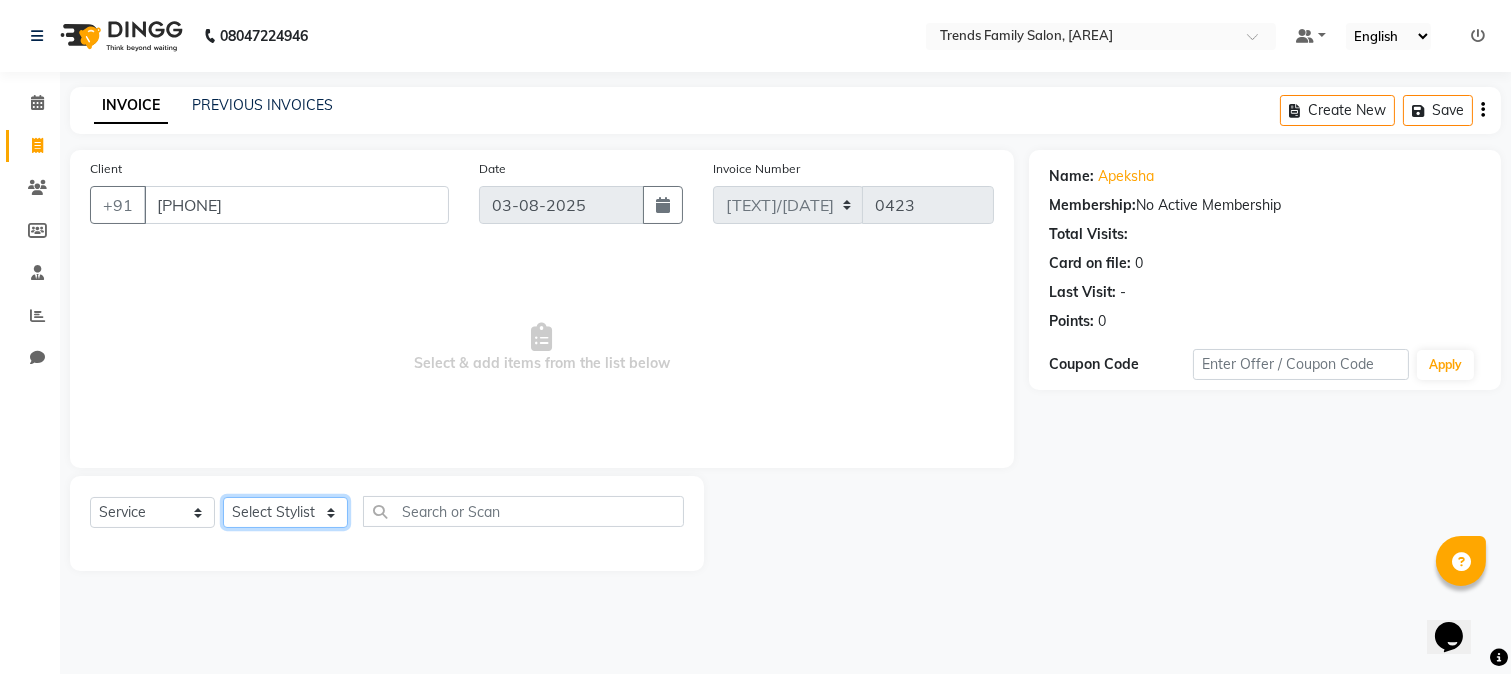 click on "Select Stylist Akshitha Alam Ali Alsa Amaritha Ashwini Asif Ayub Bhaktha Bhumi Danish Dolma Doma Ishwarya Jayanthi Juli Lakshmi  Maya Mohamad Monis Nadeem Nethravathi Pavithra S Mosali Radha Revathi Sajidh Ali Salman sanju Sanju Sawsthika Shadav Sharuk Sheela Sony Sherpa  Suhel uden Vahid" 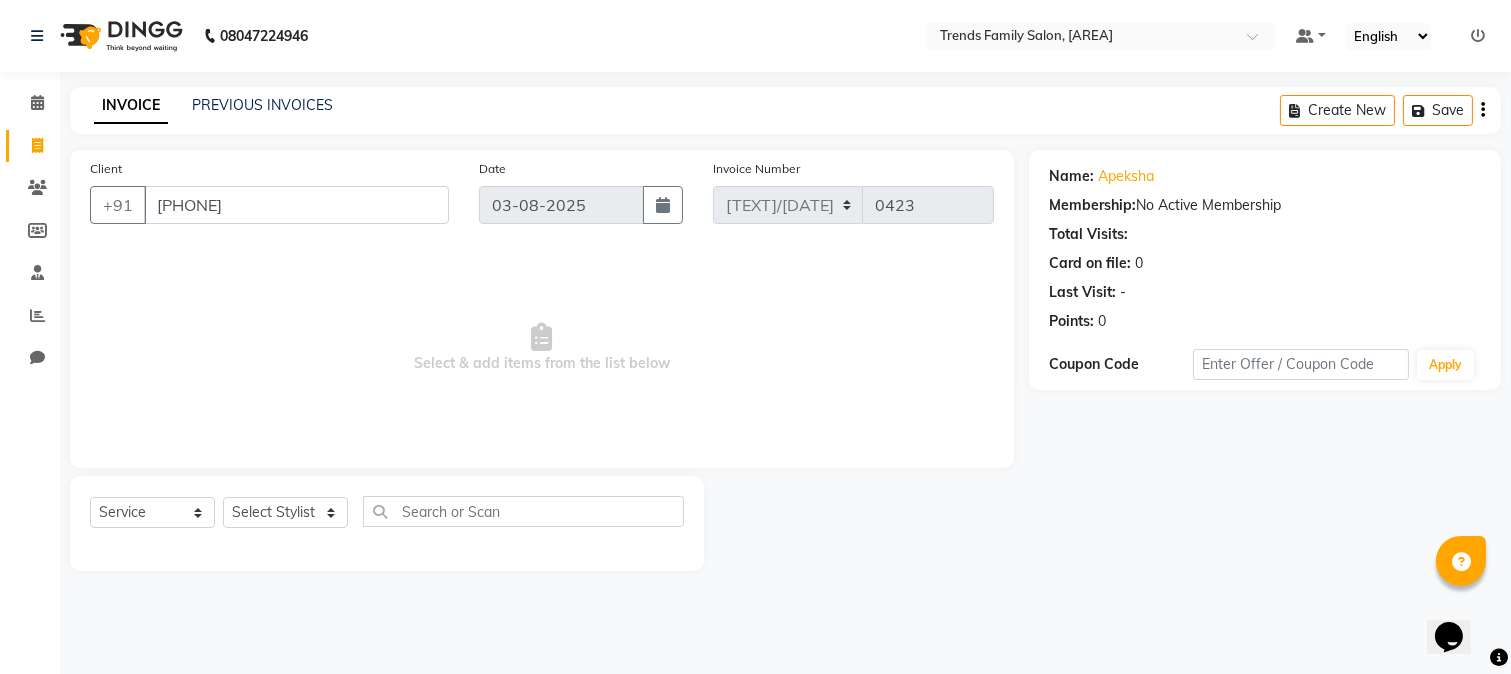 click on "Client +91 [PHONE] Date [DATE] Invoice Number [TEXT] MEM/[YEAR]-[YEAR] [NUMBER]  Select & add items from the list below" 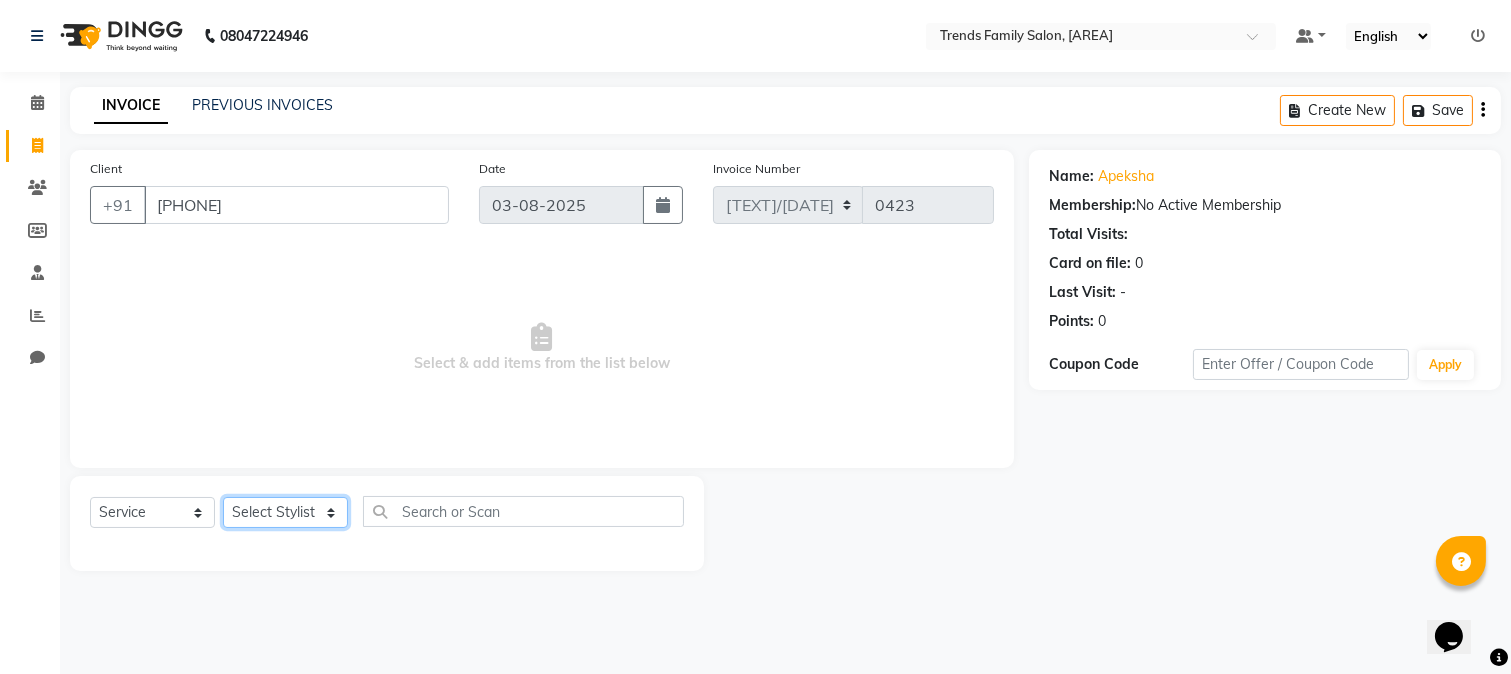 click on "Select Stylist Akshitha Alam Ali Alsa Amaritha Ashwini Asif Ayub Bhaktha Bhumi Danish Dolma Doma Ishwarya Jayanthi Juli Lakshmi  Maya Mohamad Monis Nadeem Nethravathi Pavithra S Mosali Radha Revathi Sajidh Ali Salman sanju Sanju Sawsthika Shadav Sharuk Sheela Sony Sherpa  Suhel uden Vahid" 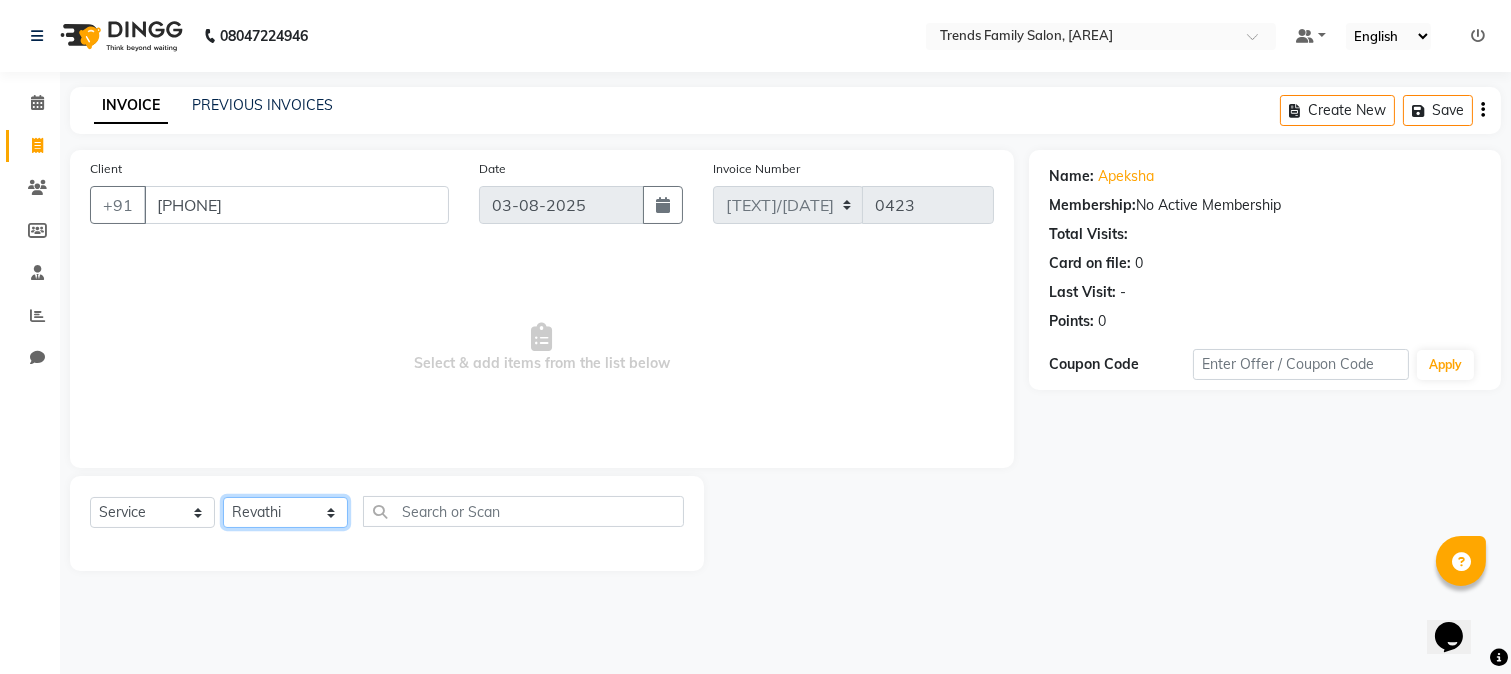 click on "Select Stylist Akshitha Alam Ali Alsa Amaritha Ashwini Asif Ayub Bhaktha Bhumi Danish Dolma Doma Ishwarya Jayanthi Juli Lakshmi  Maya Mohamad Monis Nadeem Nethravathi Pavithra S Mosali Radha Revathi Sajidh Ali Salman sanju Sanju Sawsthika Shadav Sharuk Sheela Sony Sherpa  Suhel uden Vahid" 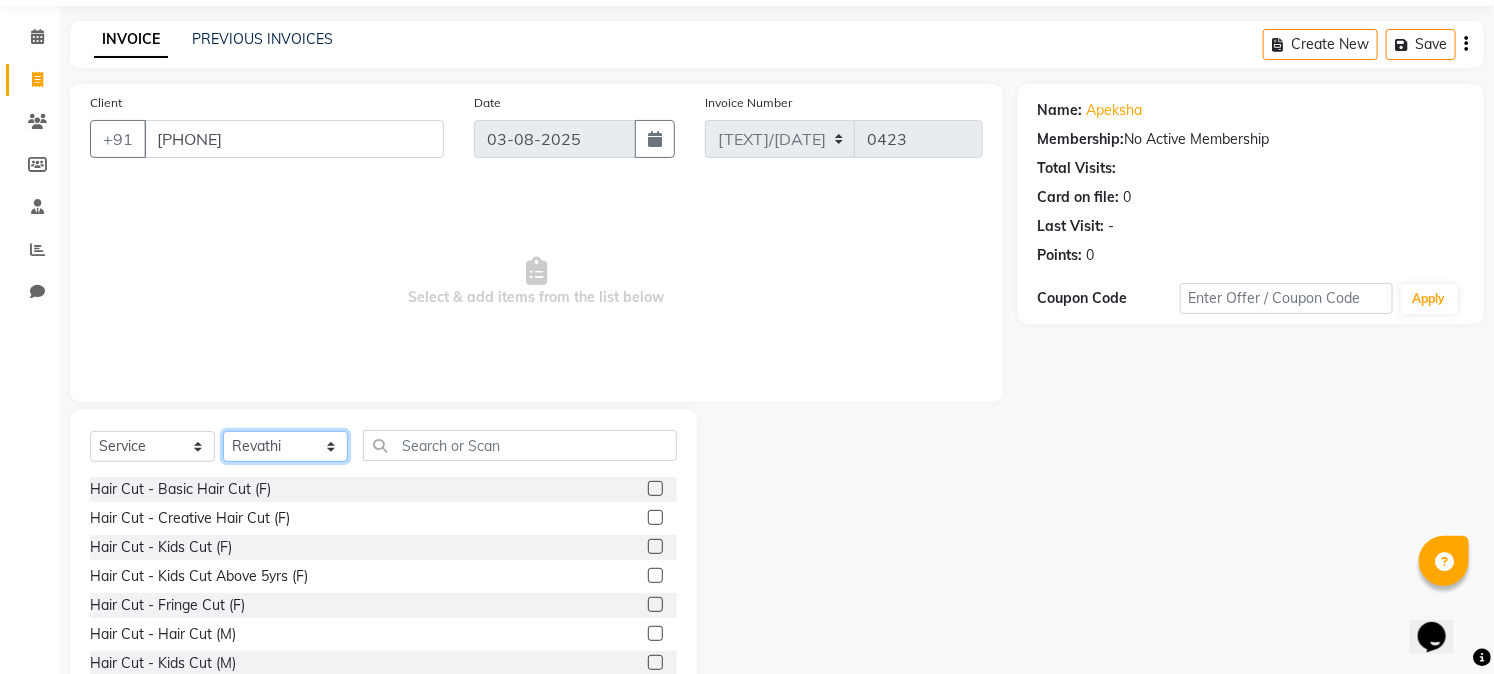 scroll, scrollTop: 126, scrollLeft: 0, axis: vertical 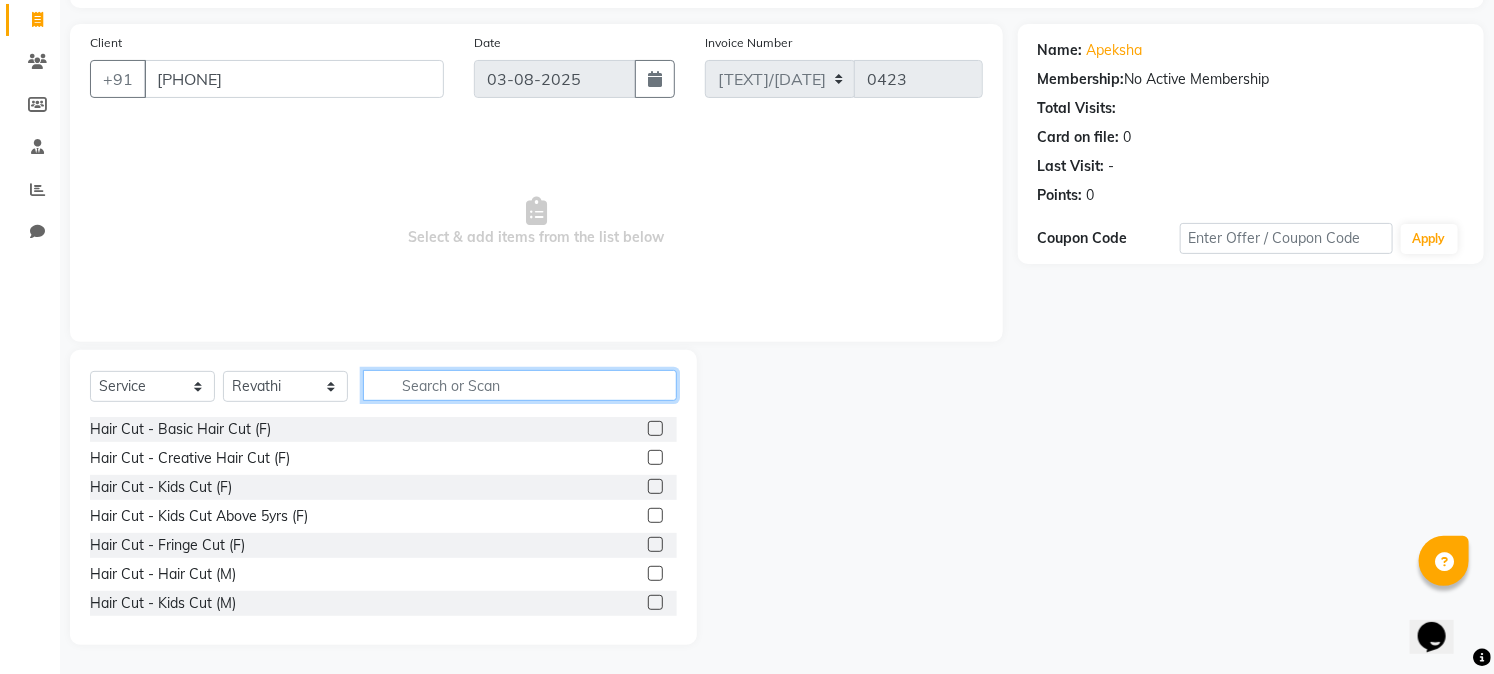 click 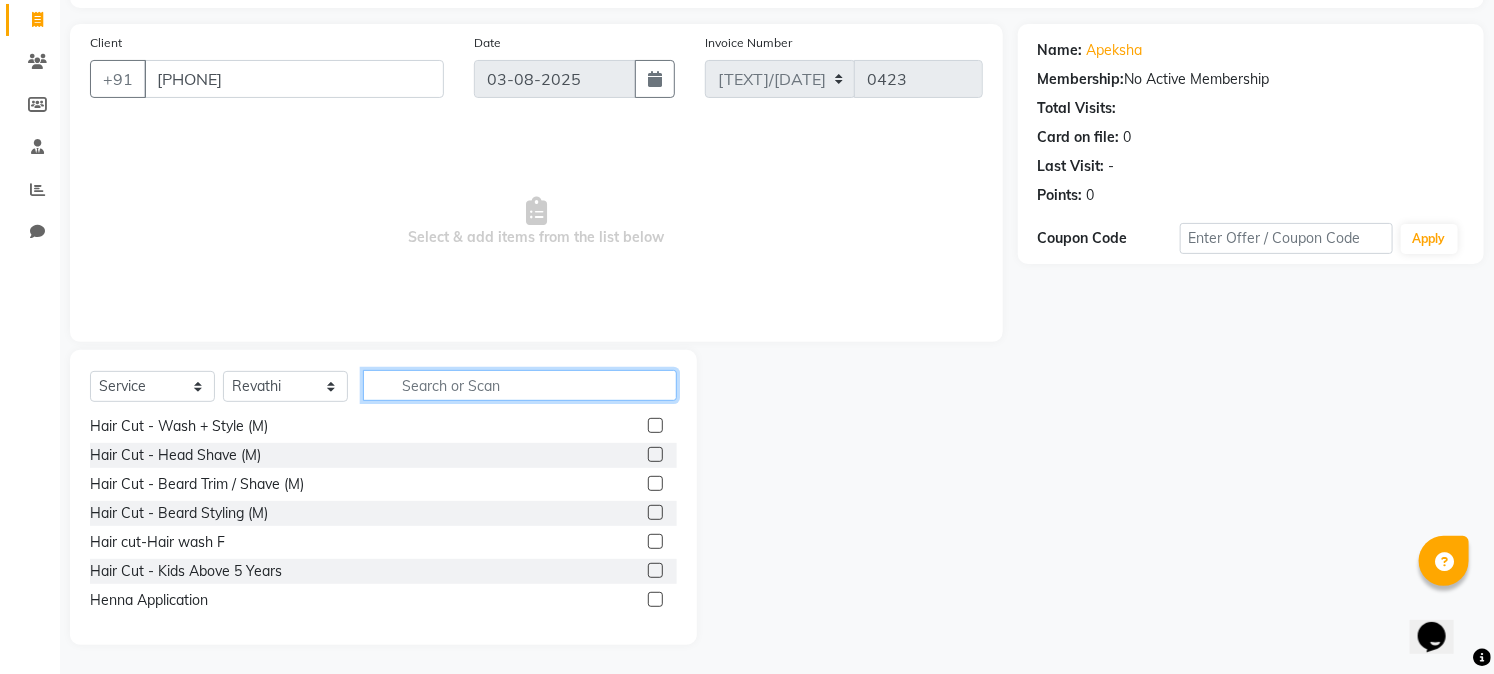scroll, scrollTop: 0, scrollLeft: 0, axis: both 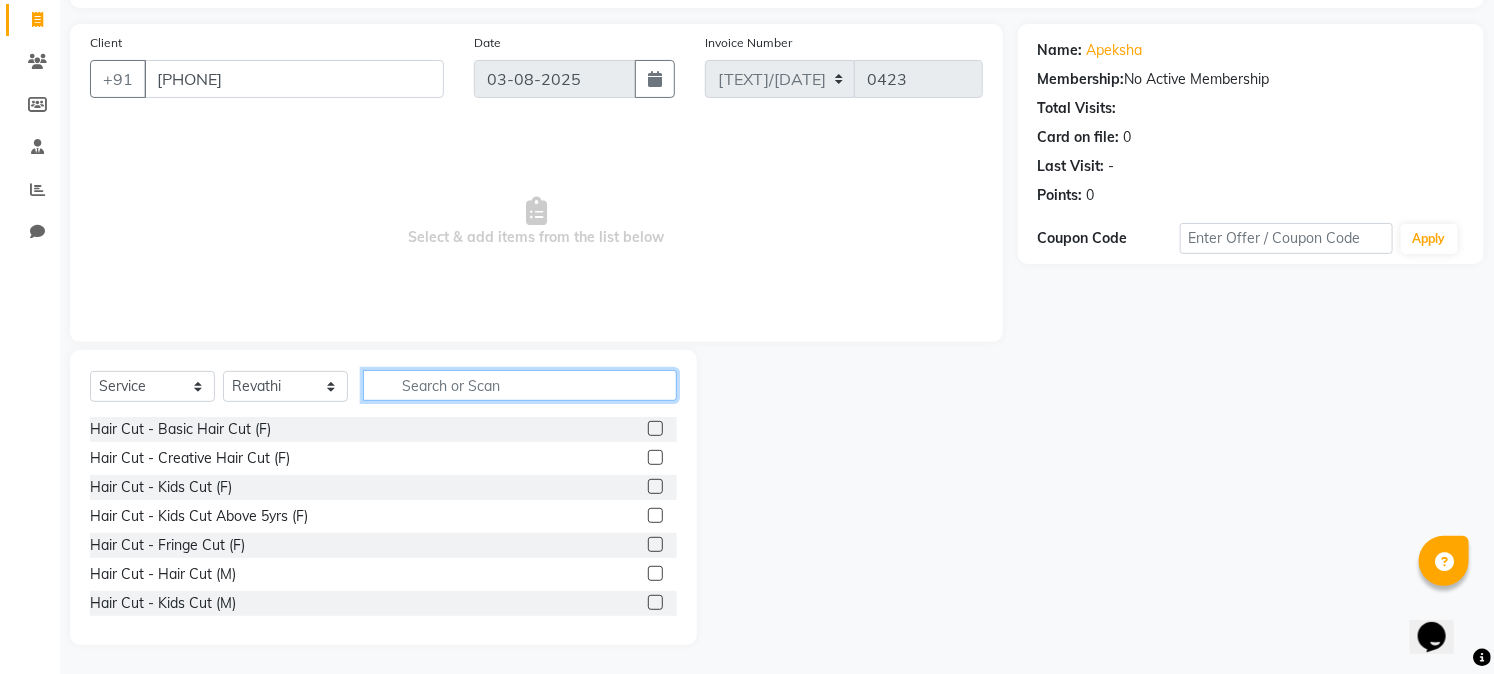 click 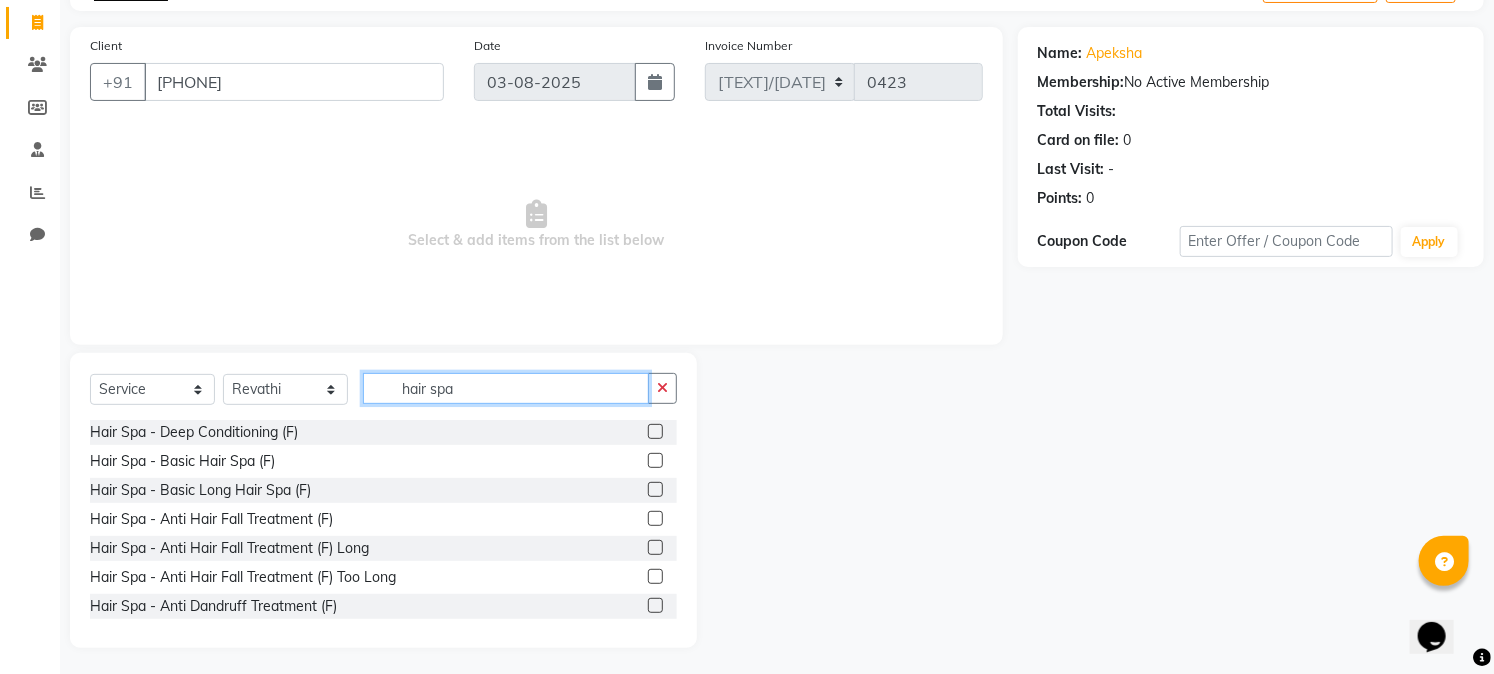 scroll, scrollTop: 126, scrollLeft: 0, axis: vertical 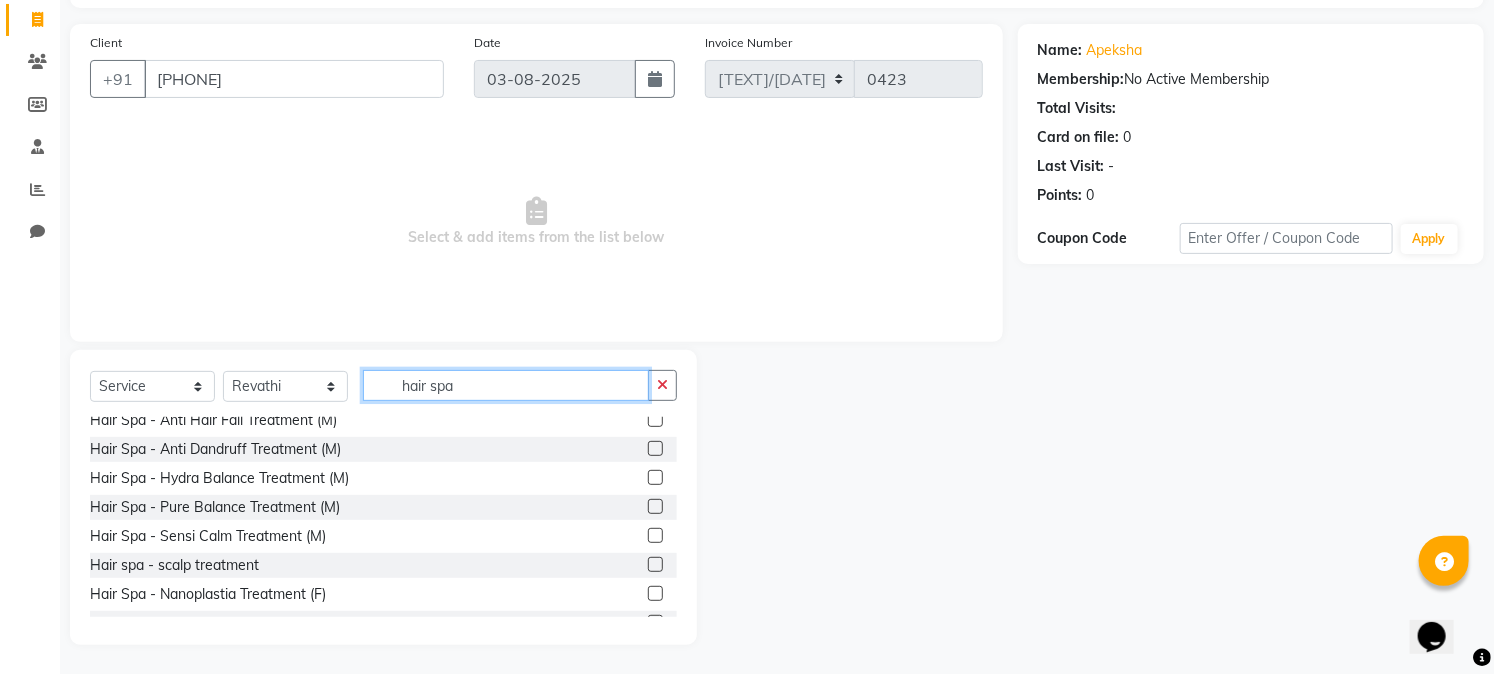 type on "hair spa" 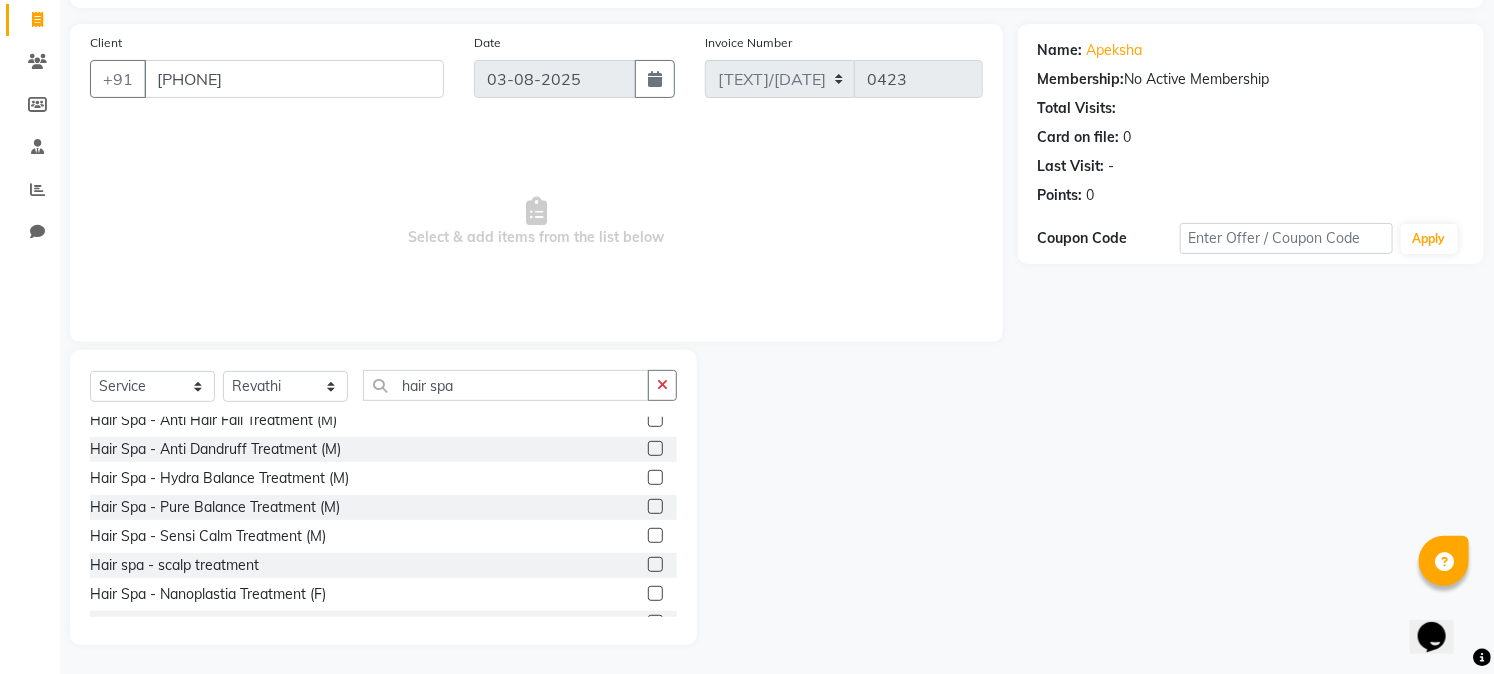 click 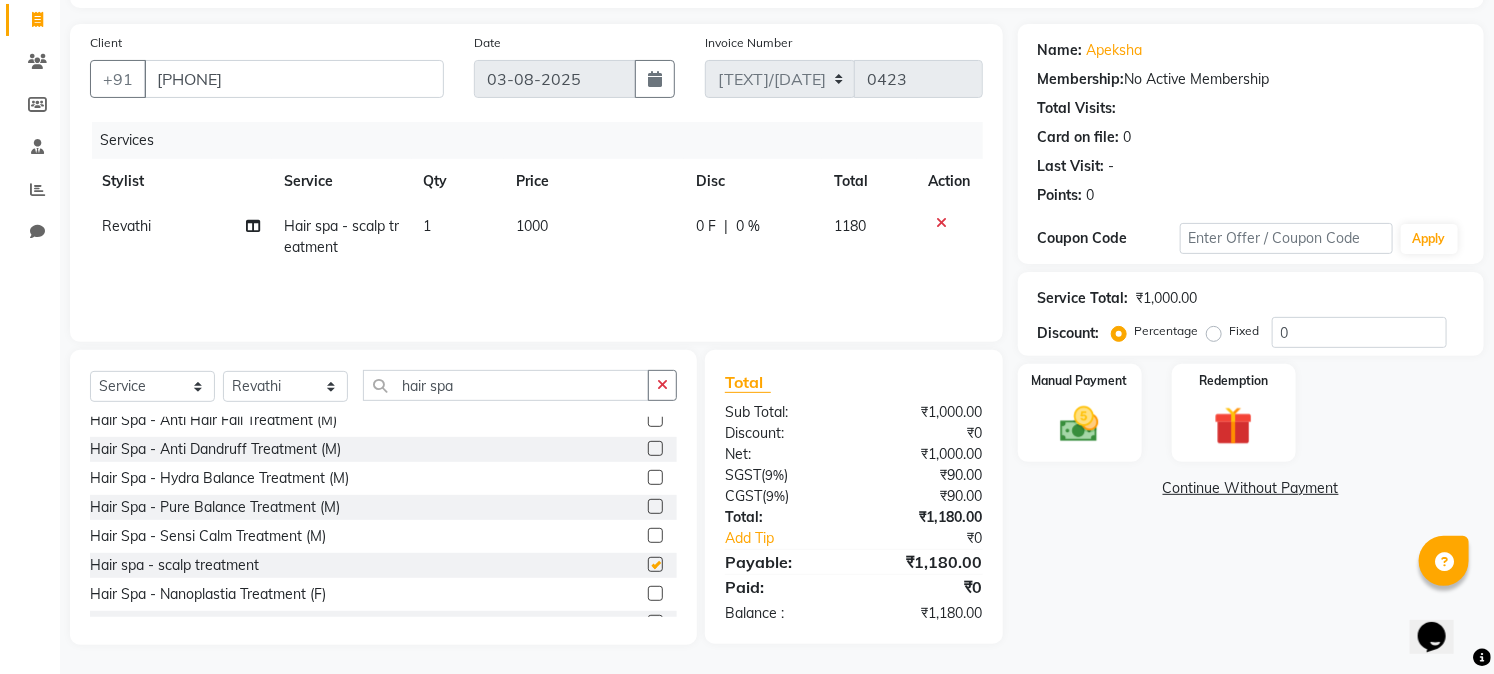 checkbox on "false" 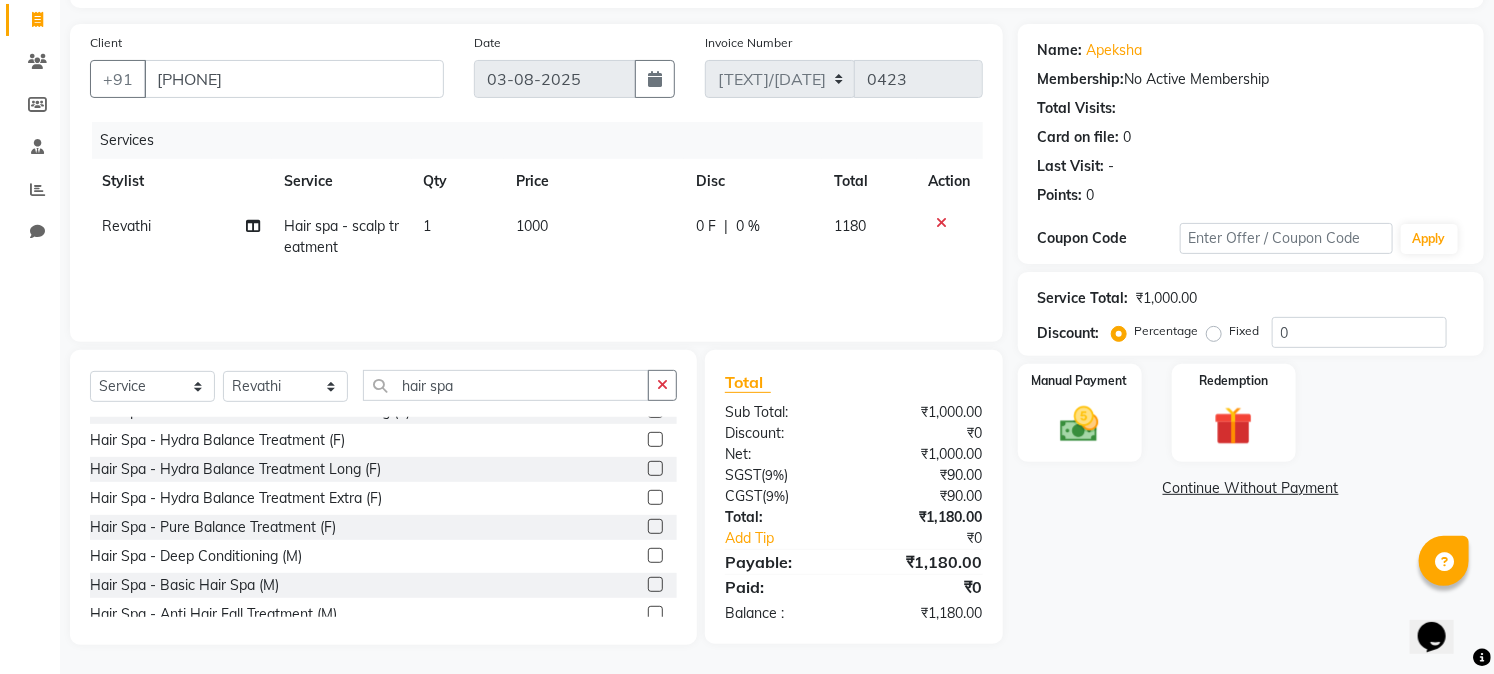 scroll, scrollTop: 222, scrollLeft: 0, axis: vertical 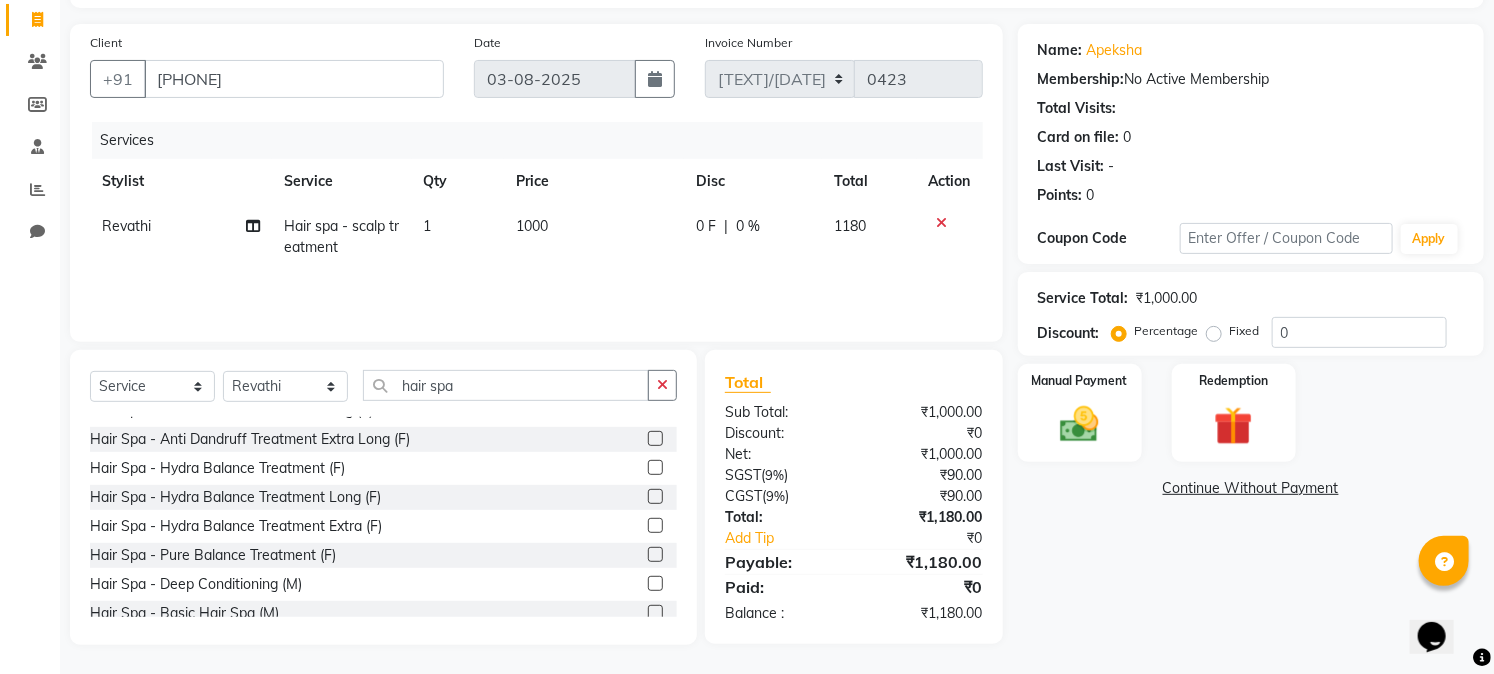 click 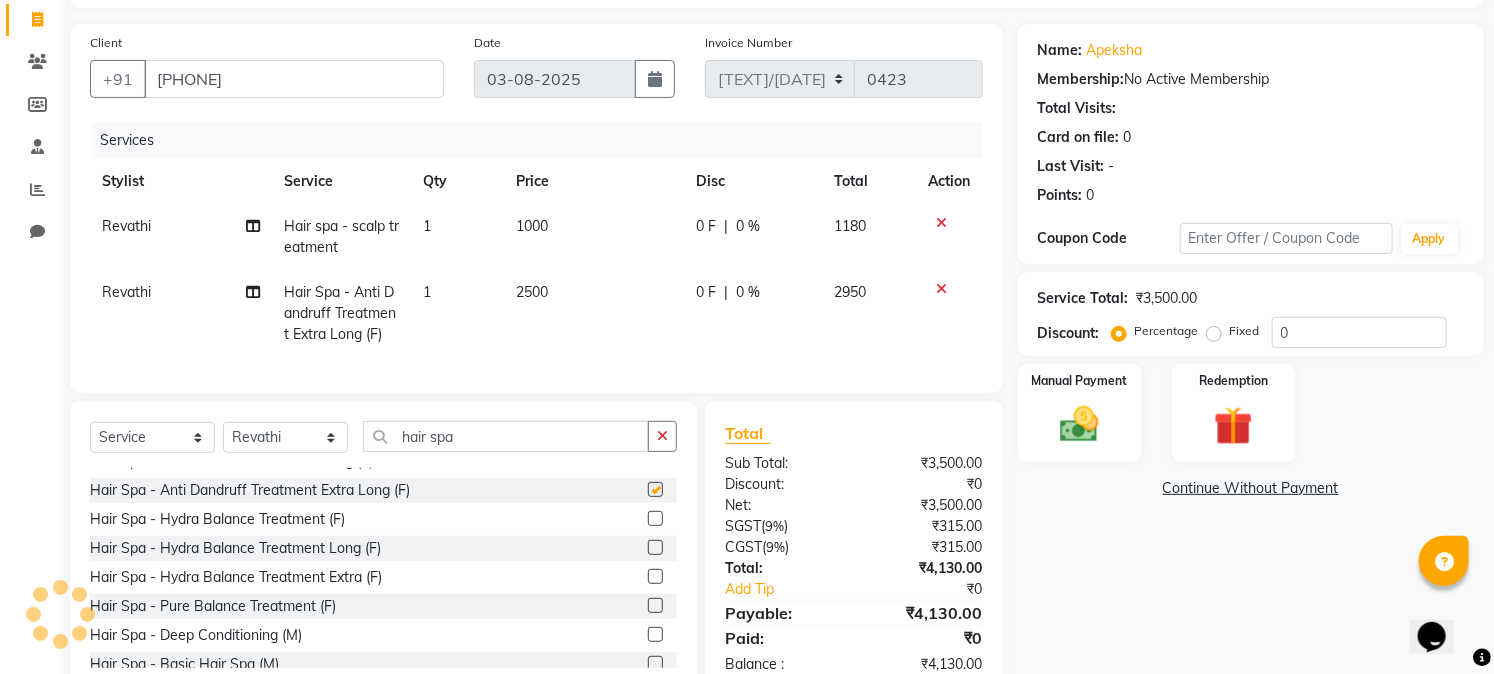 checkbox on "false" 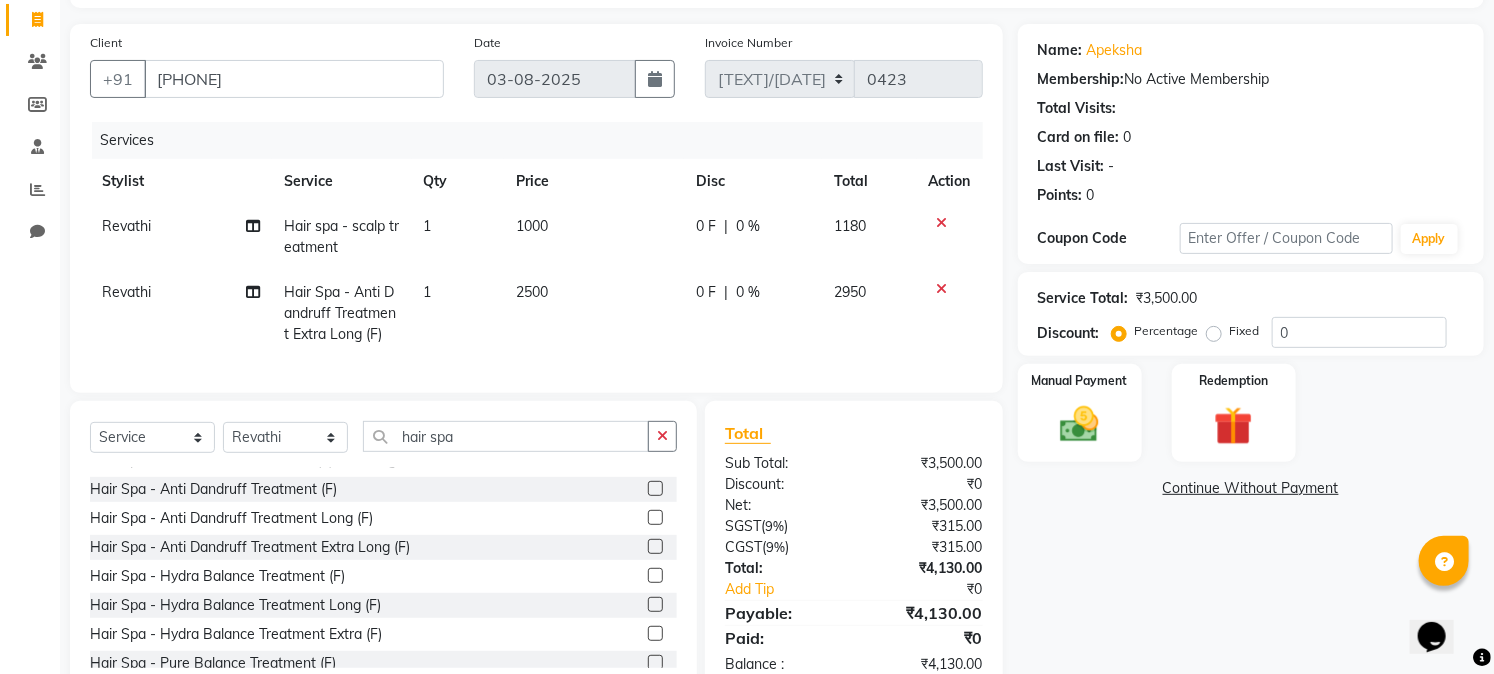 scroll, scrollTop: 111, scrollLeft: 0, axis: vertical 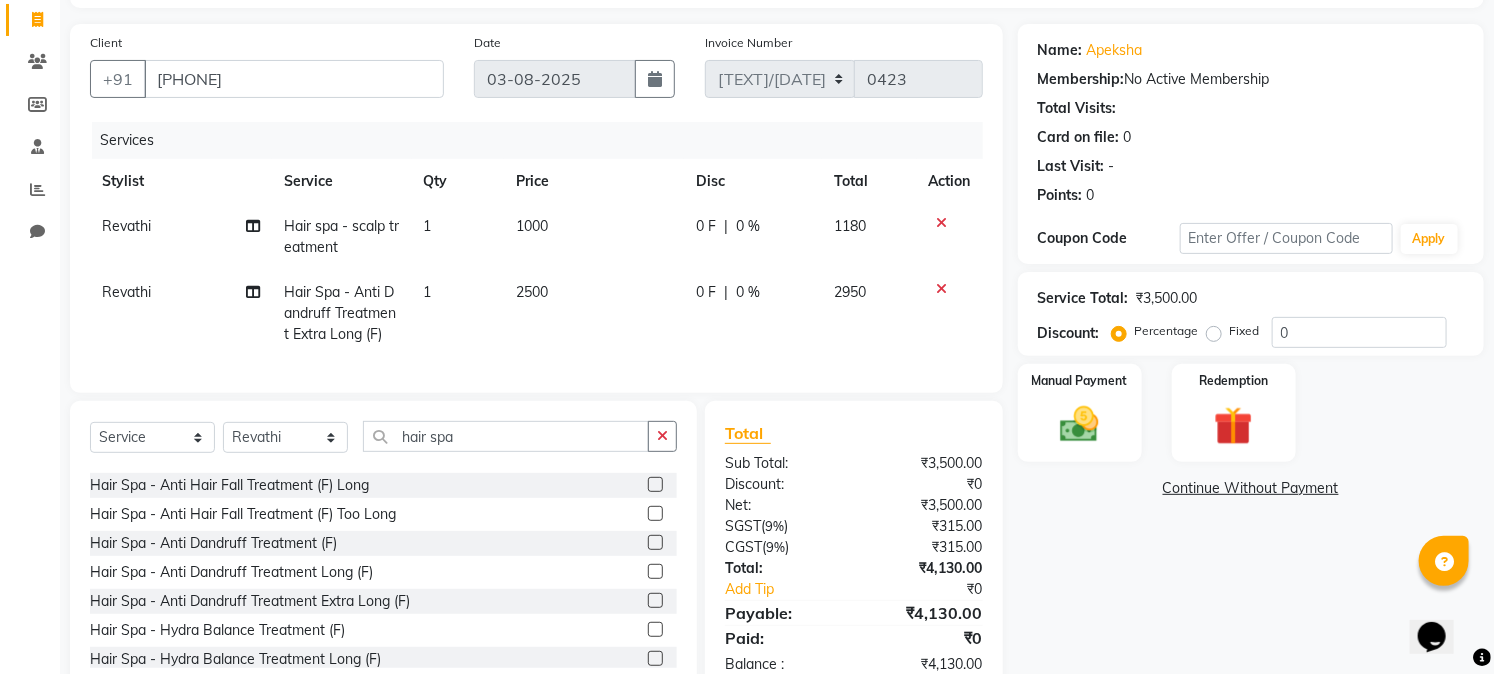 click 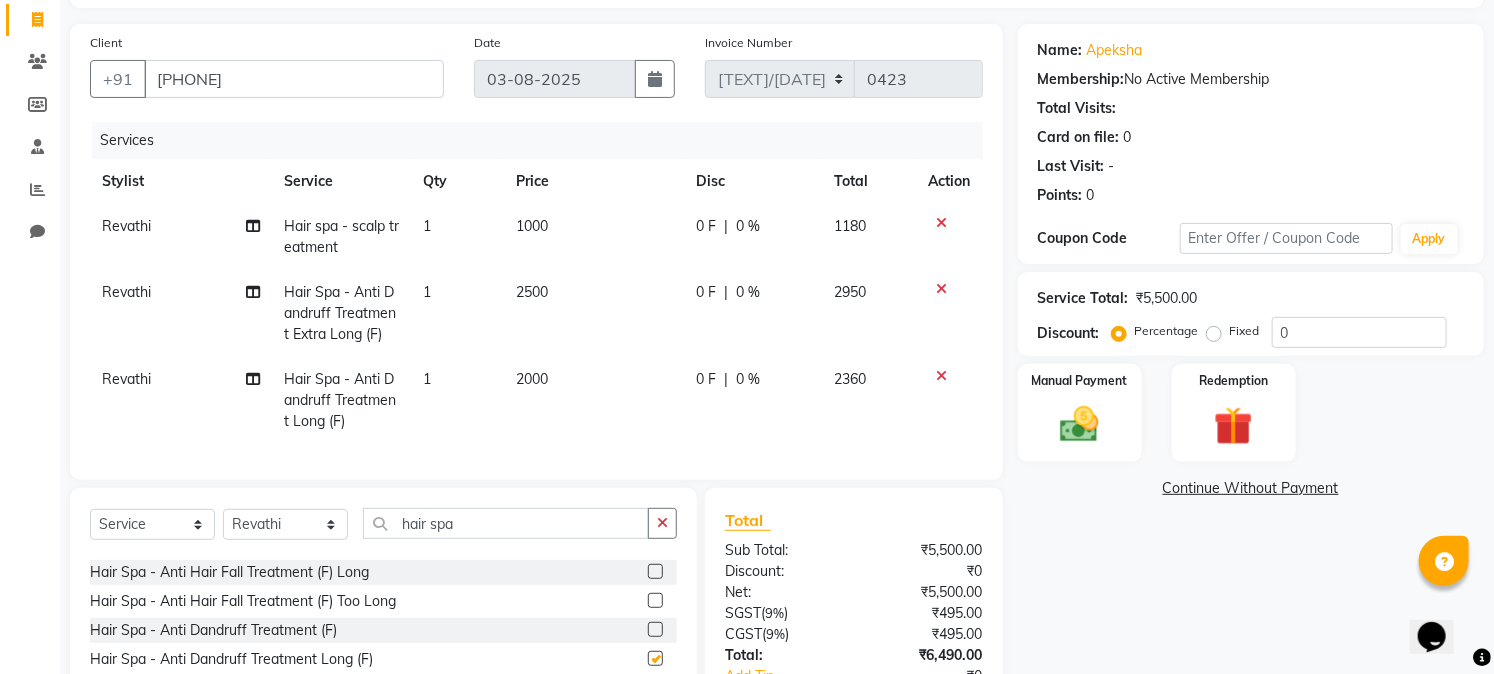 checkbox on "false" 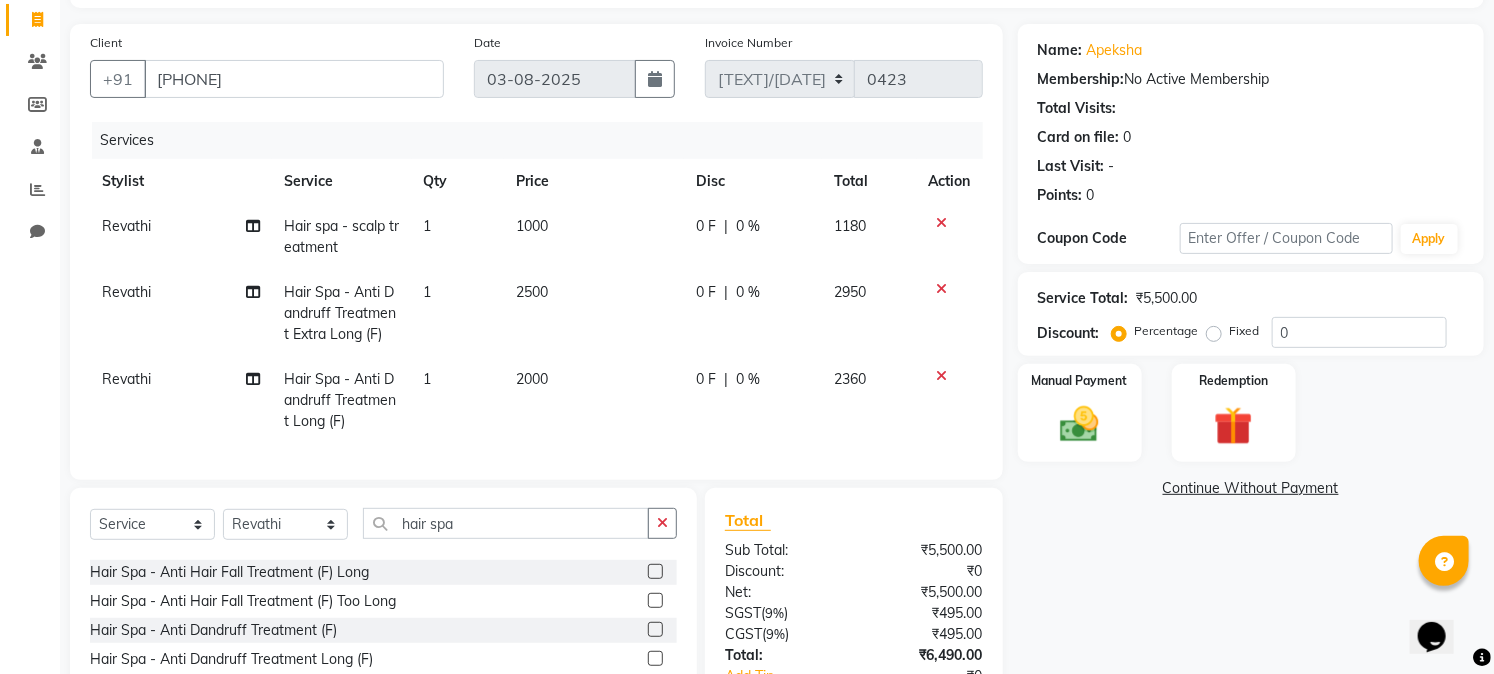 click 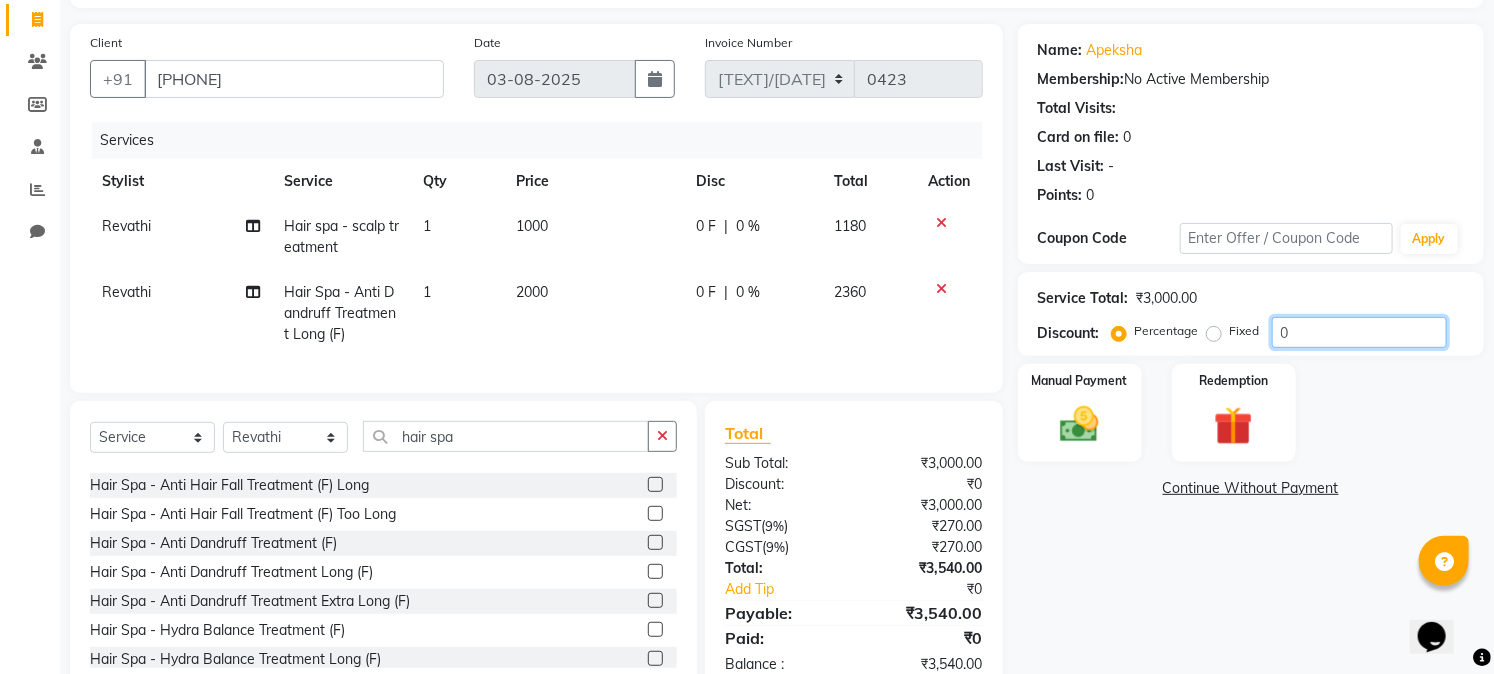 click on "0" 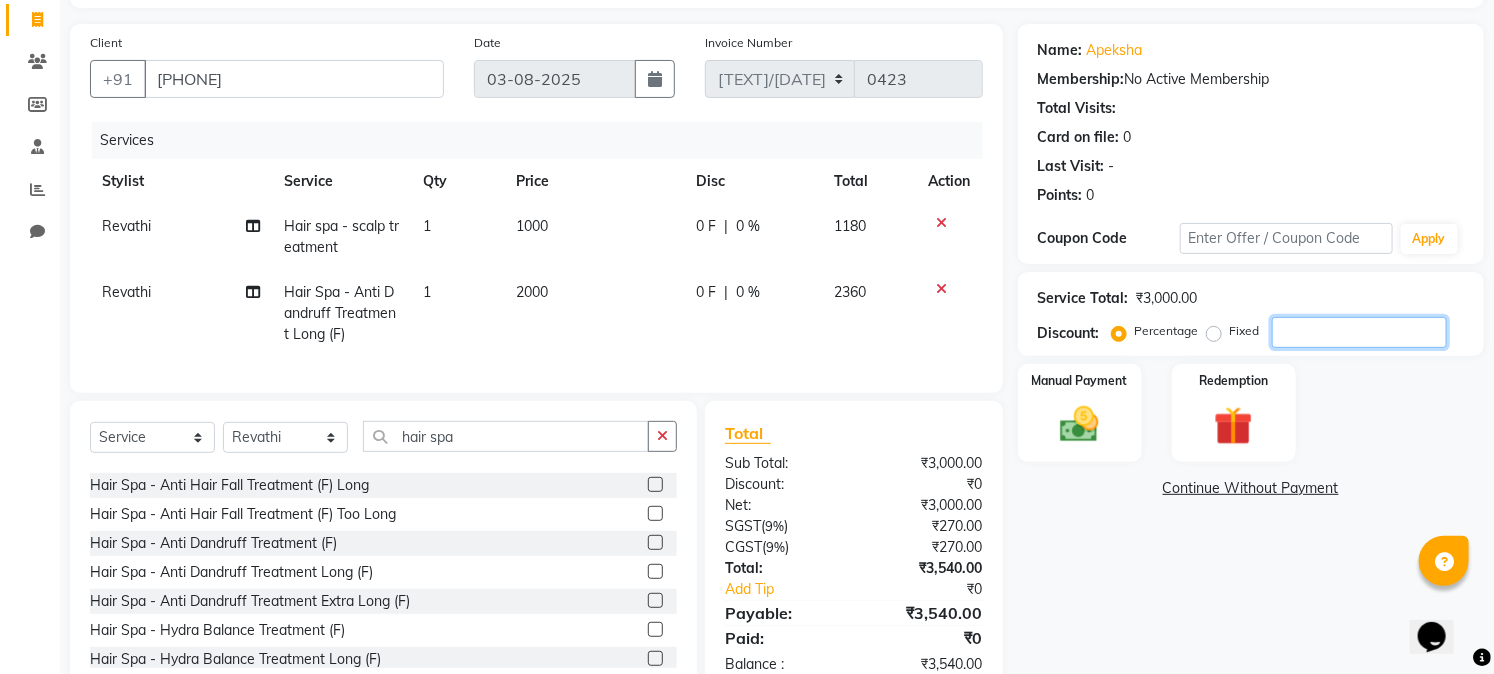 type 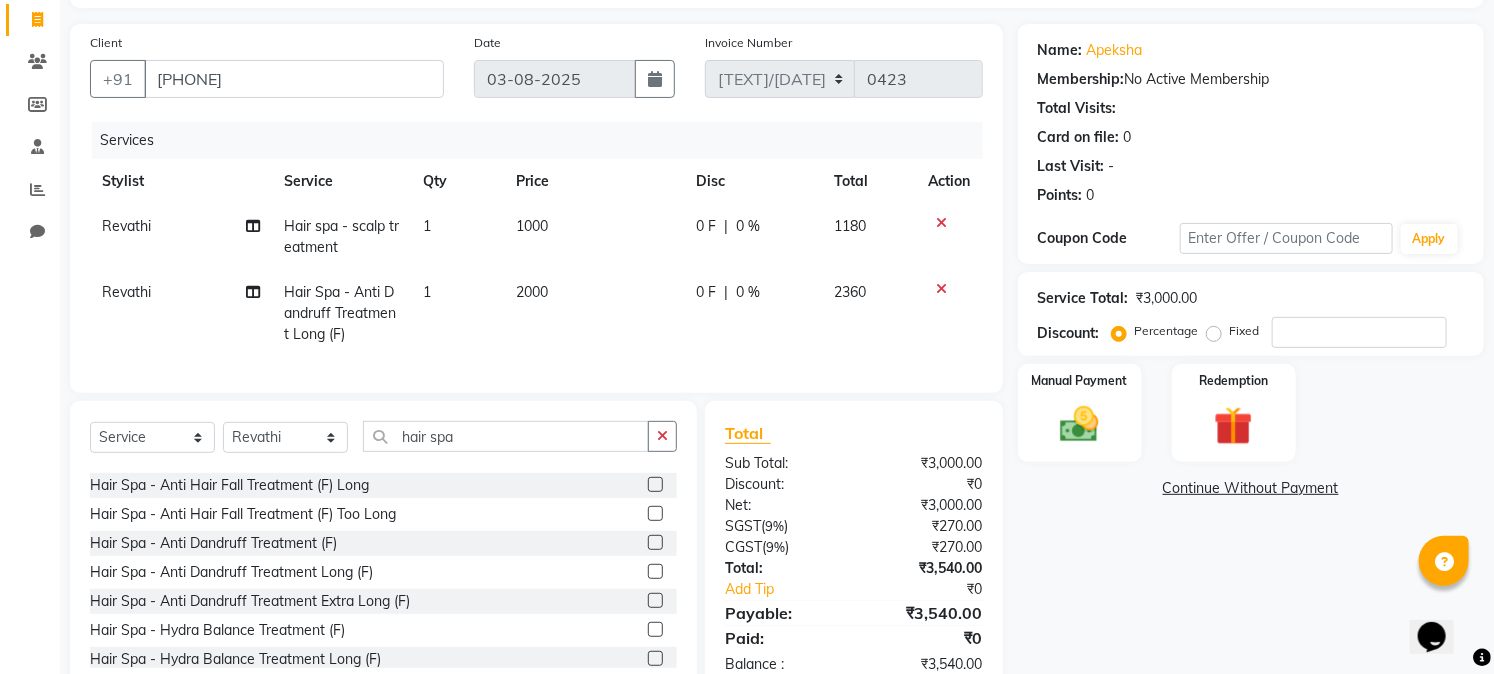 click on "0 %" 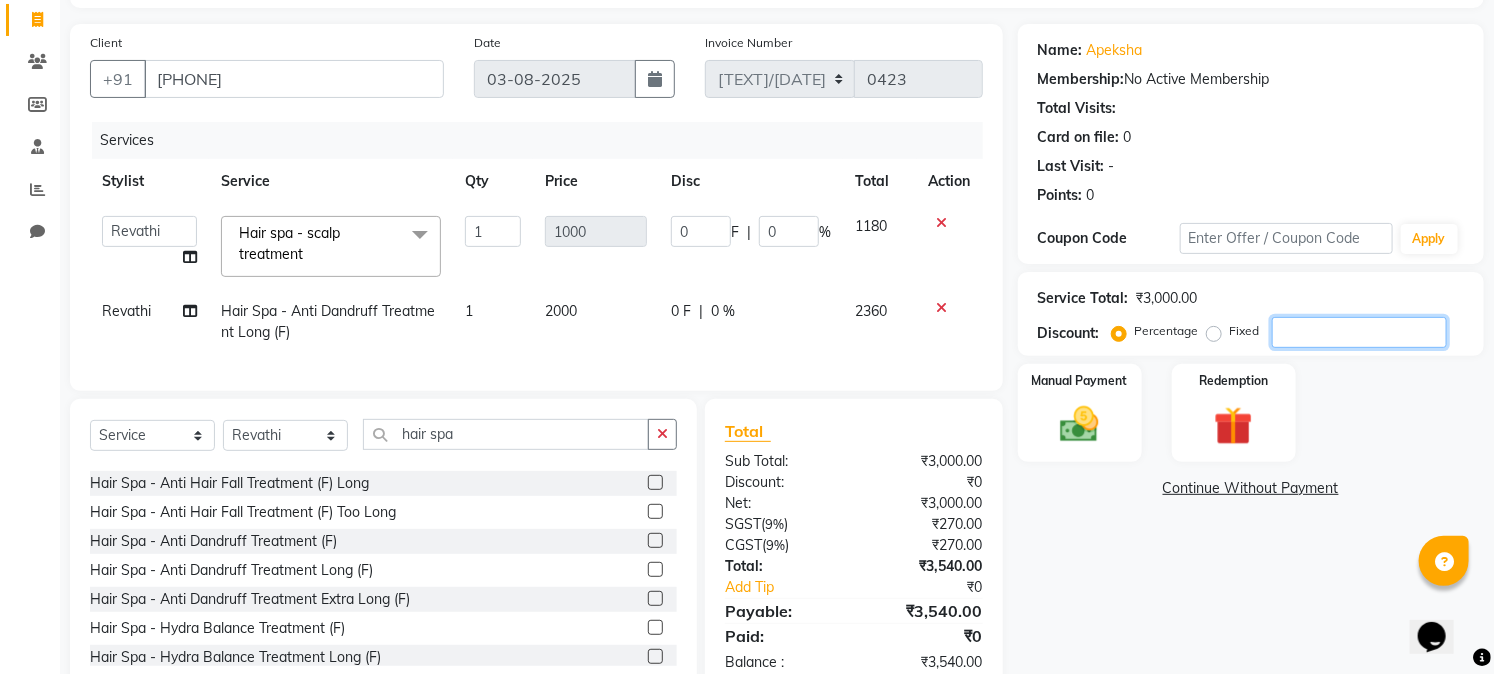 click 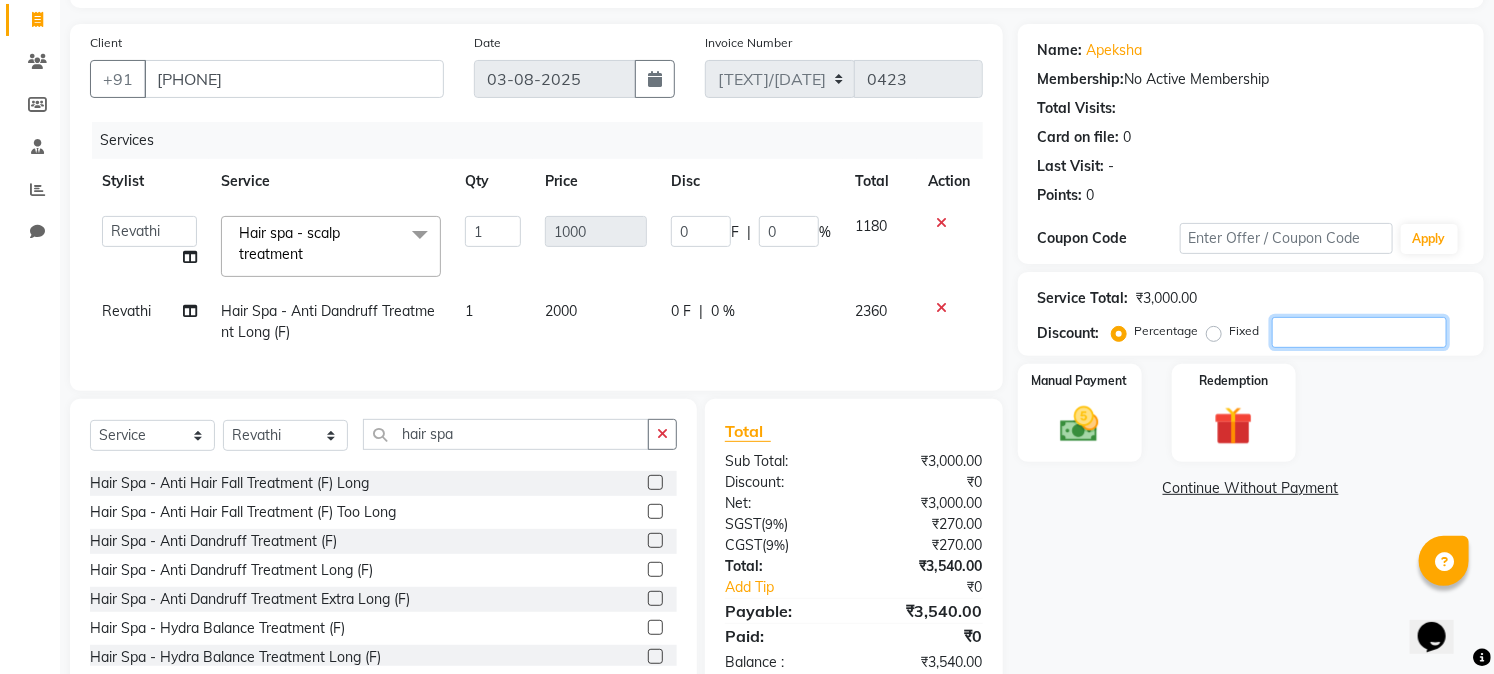 type on "3" 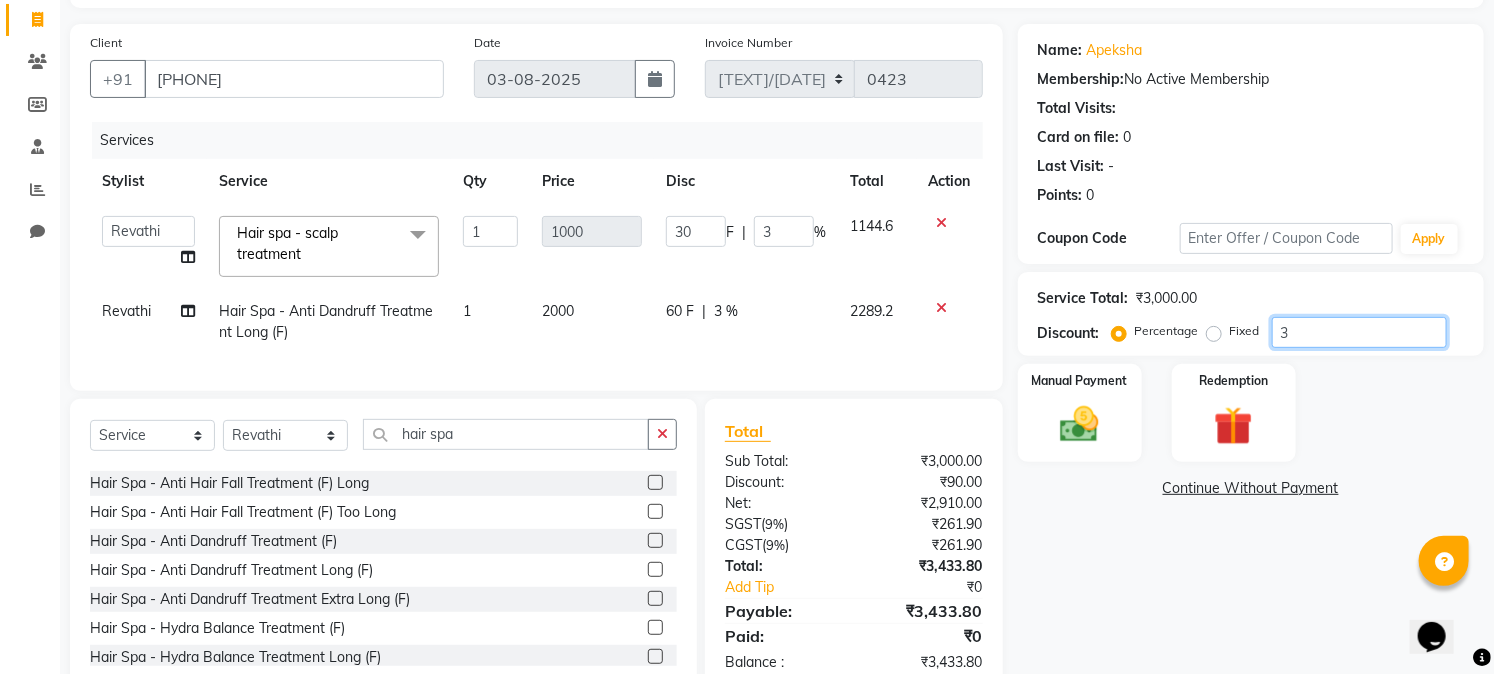 type on "30" 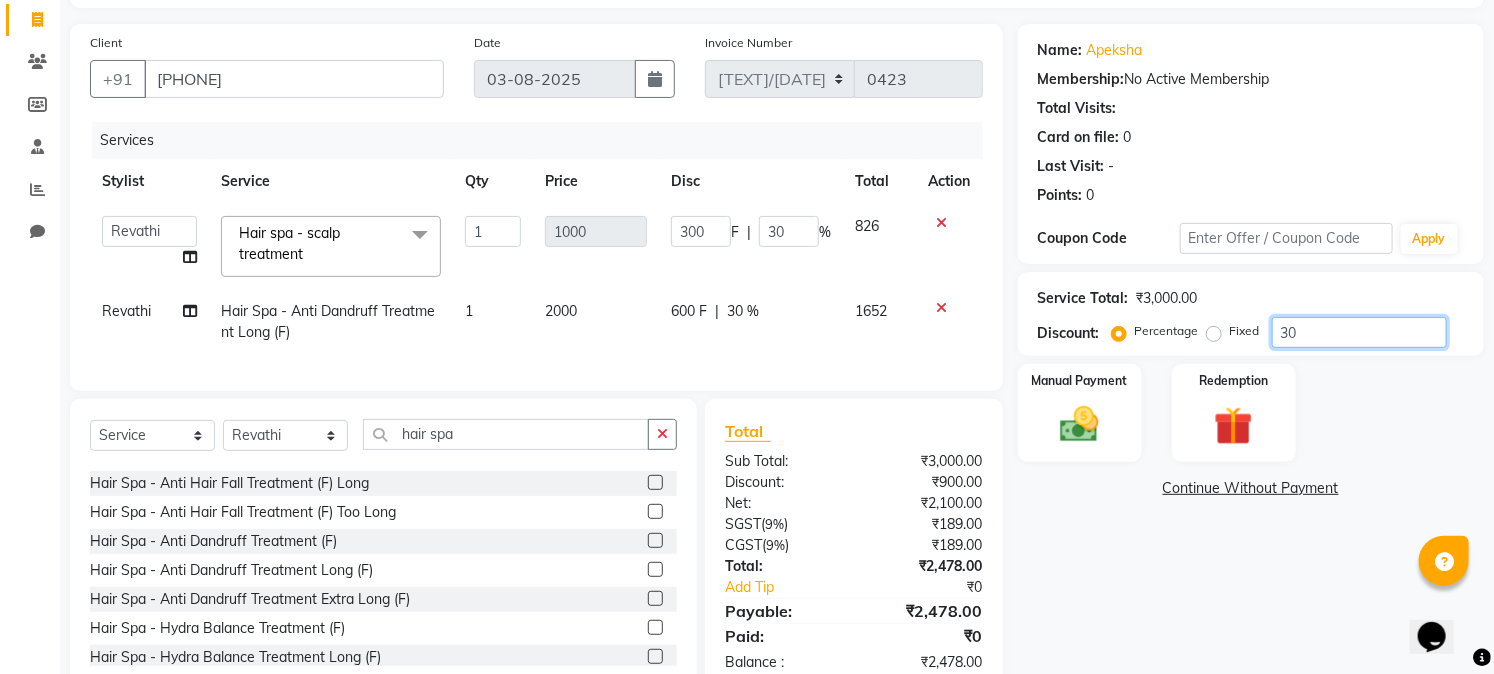 type on "3" 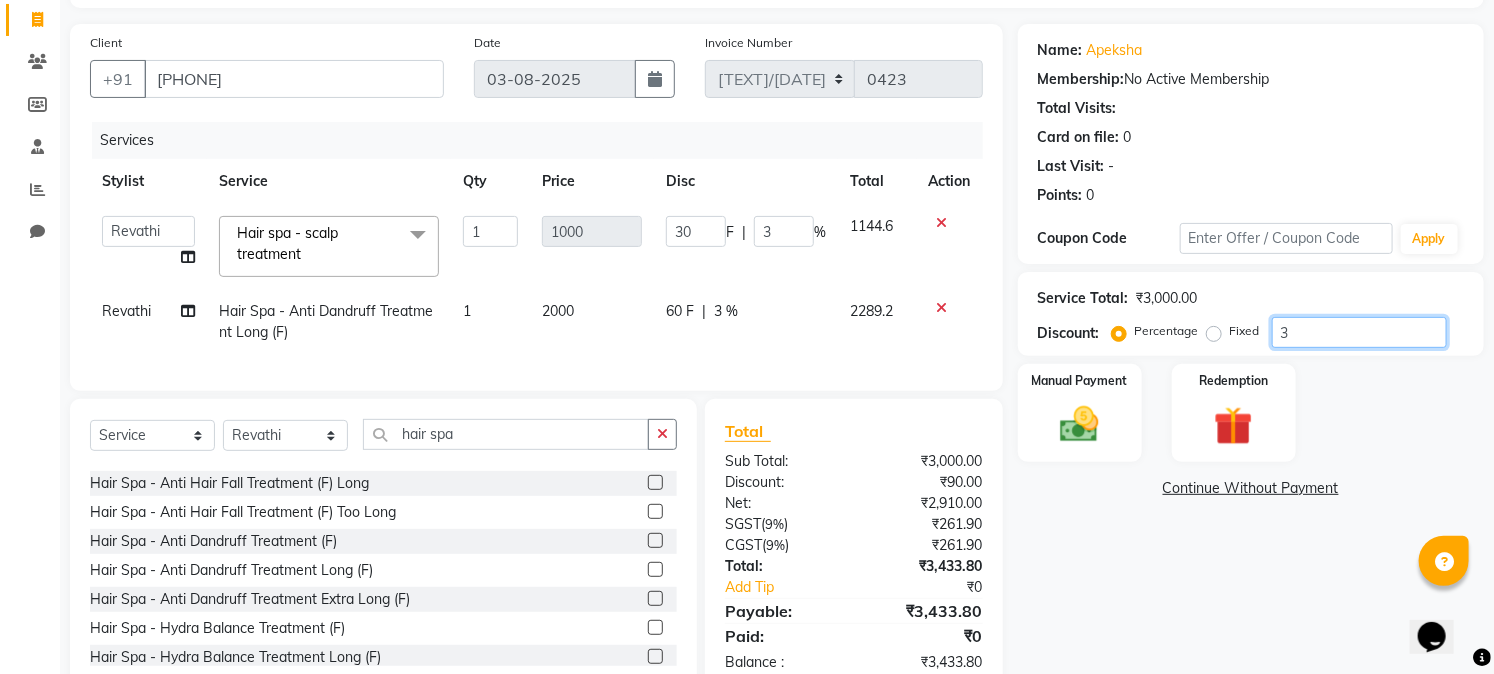 type 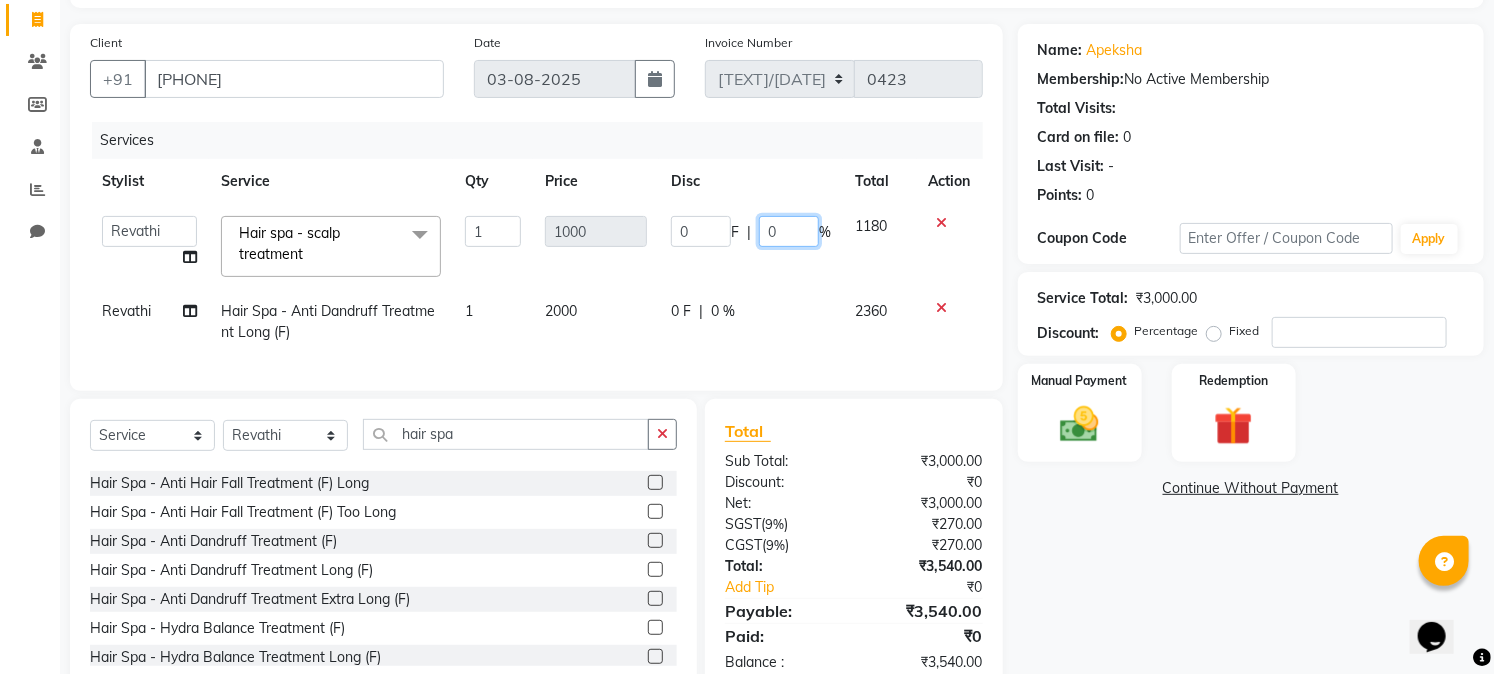click on "0" 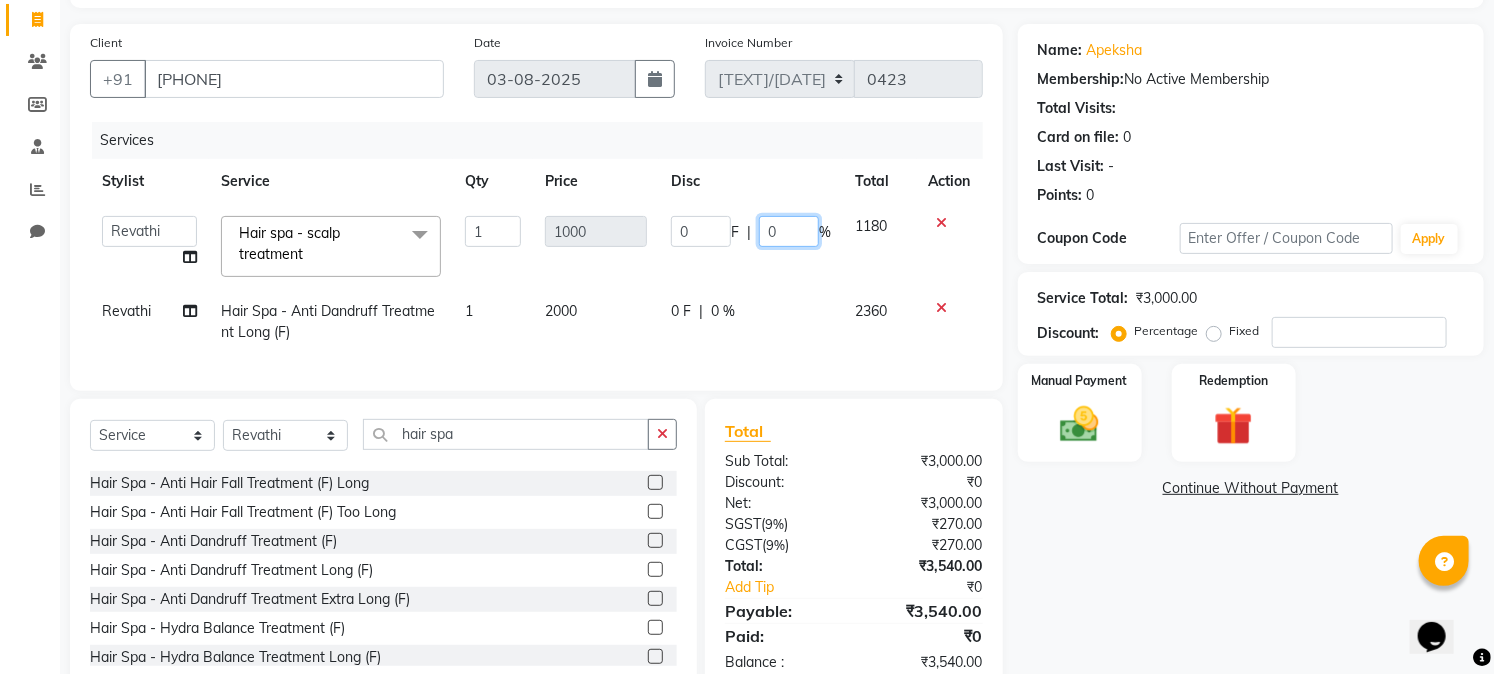 type on "30" 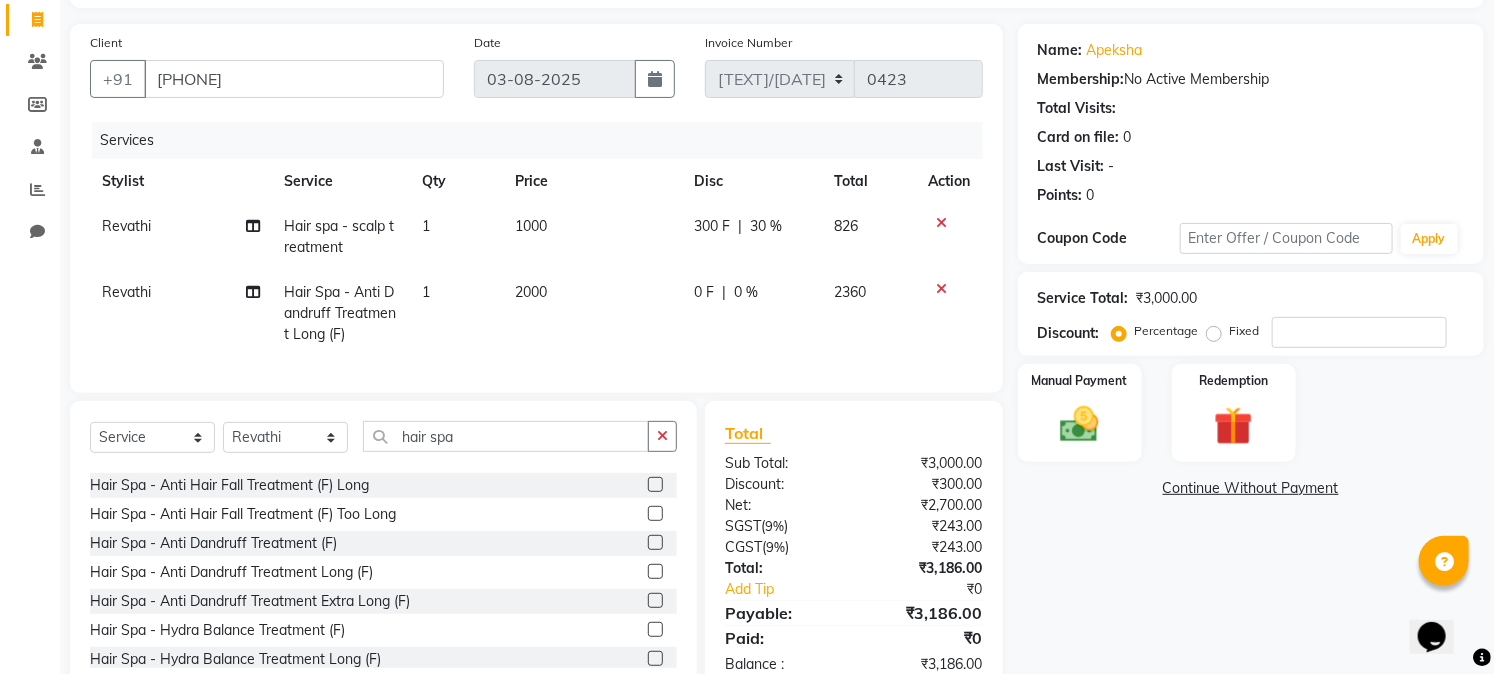click on "0 F | 0 %" 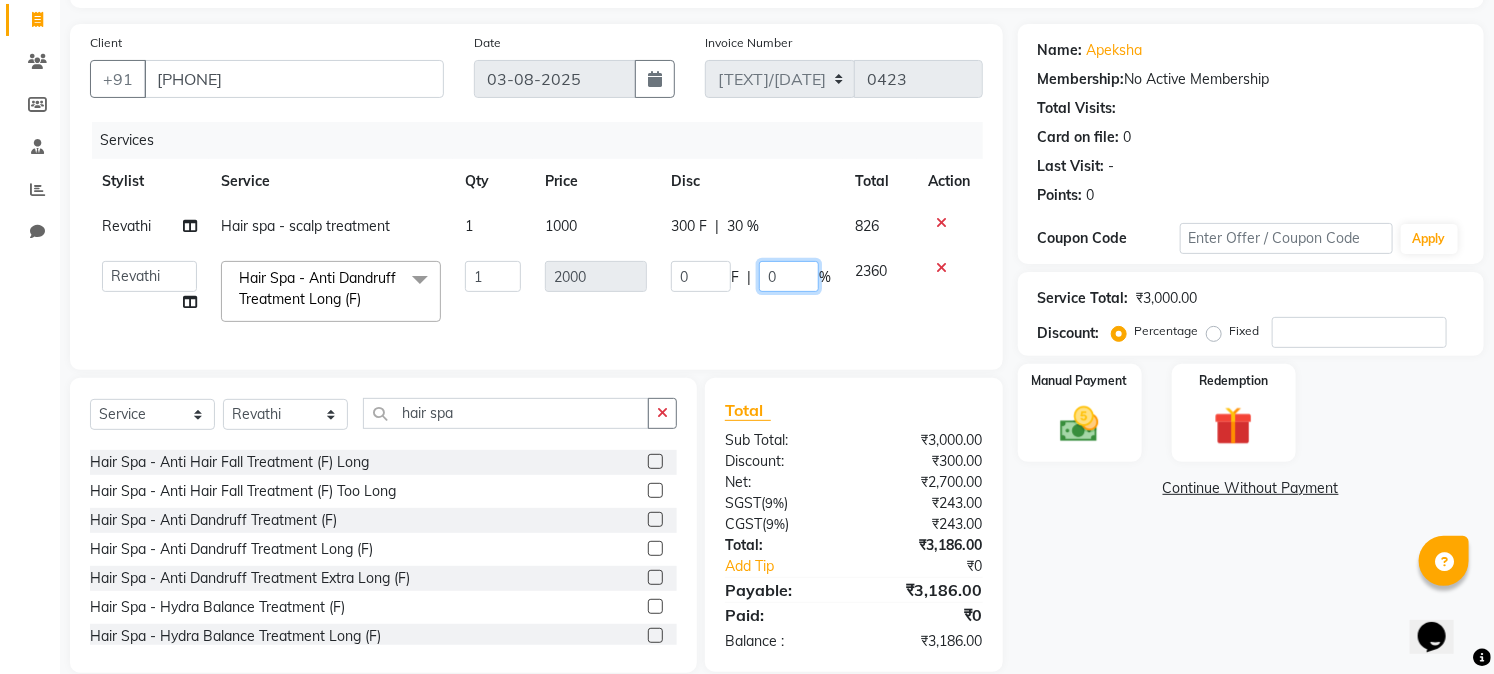 click on "0" 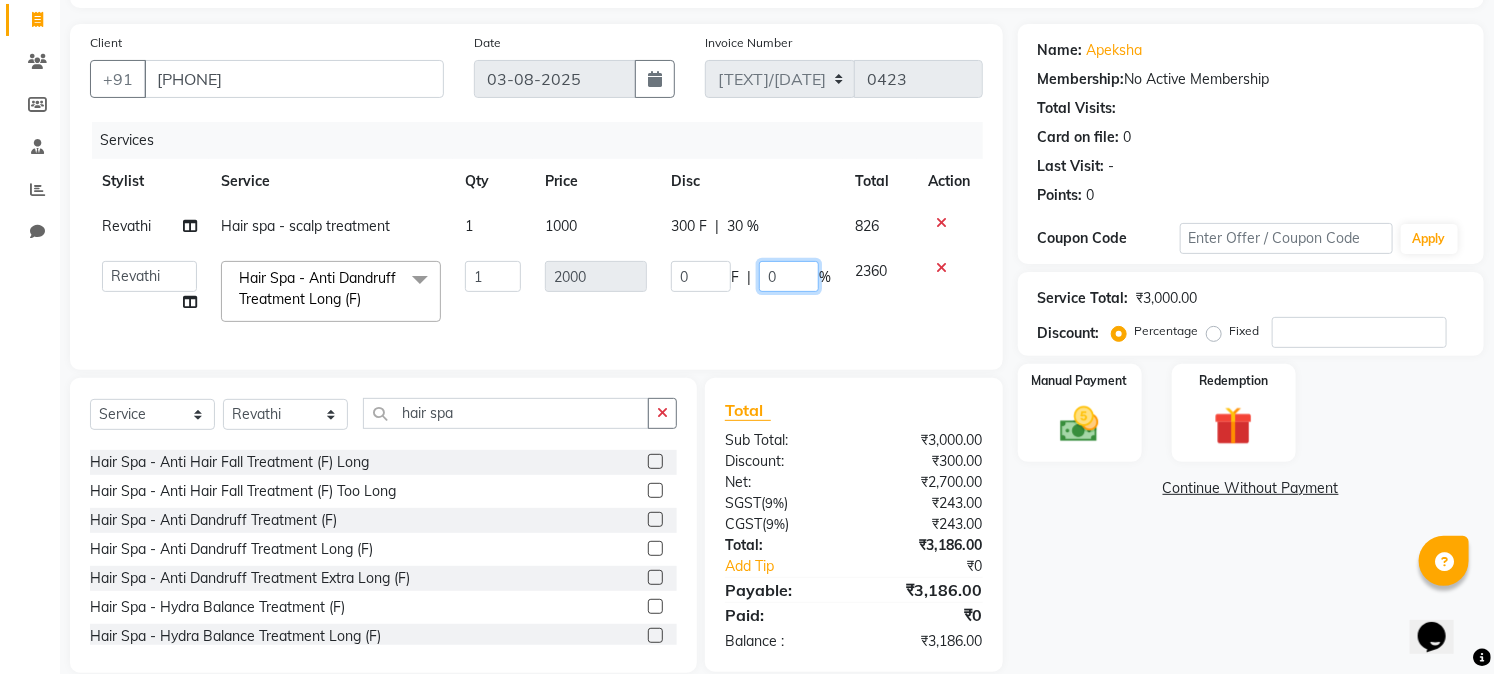 type on "30" 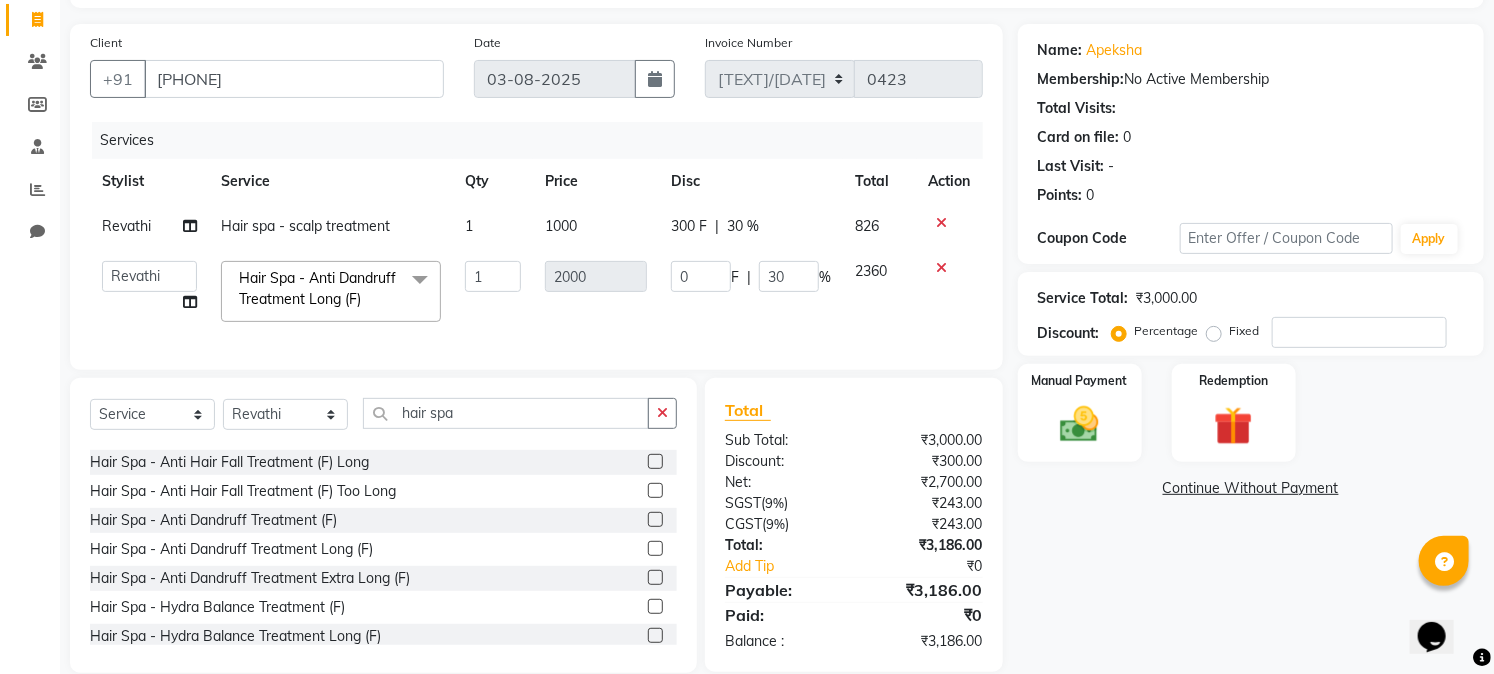 click on "Name: Apeksha  Membership:  No Active Membership  Total Visits:   Card on file:  0 Last Visit:   - Points:   0  Coupon Code Apply Service Total:  ₹3,000.00  Discount:  Percentage   Fixed  Manual Payment Redemption  Continue Without Payment" 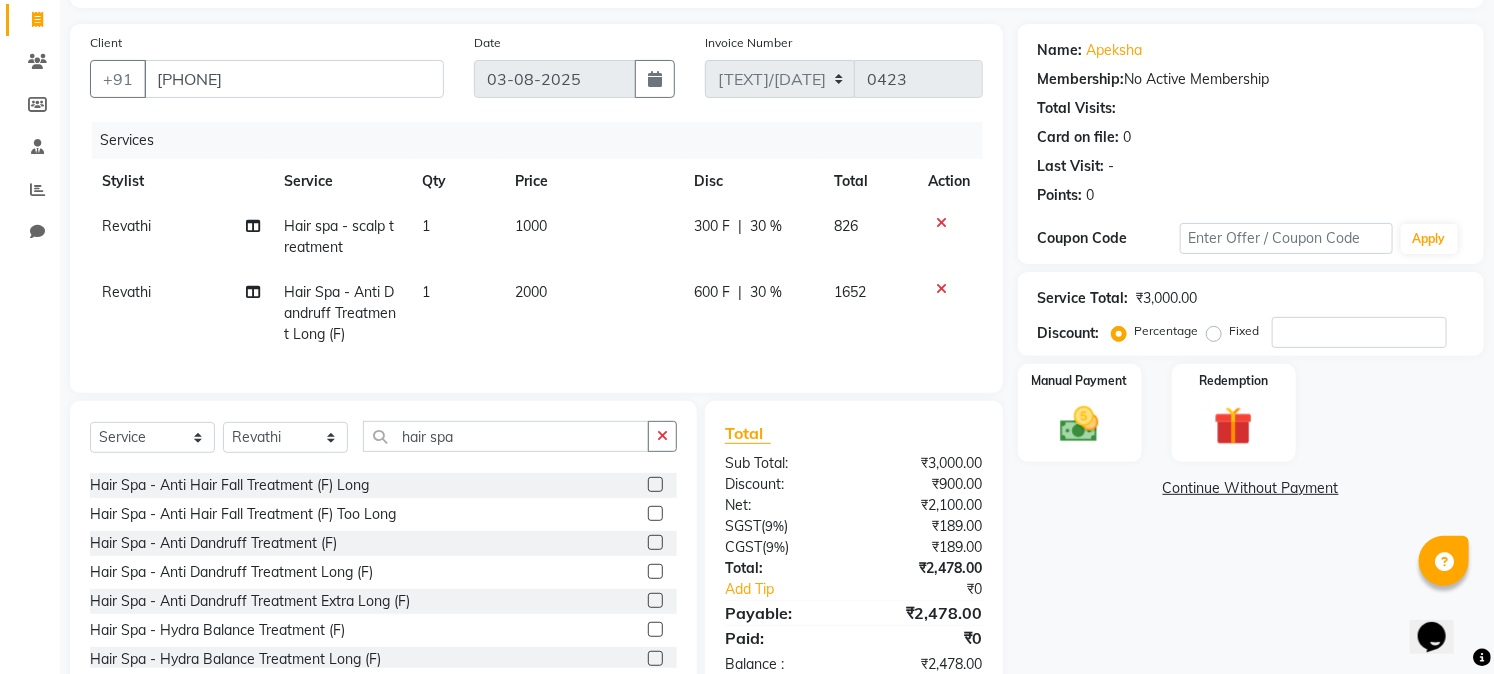 scroll, scrollTop: 194, scrollLeft: 0, axis: vertical 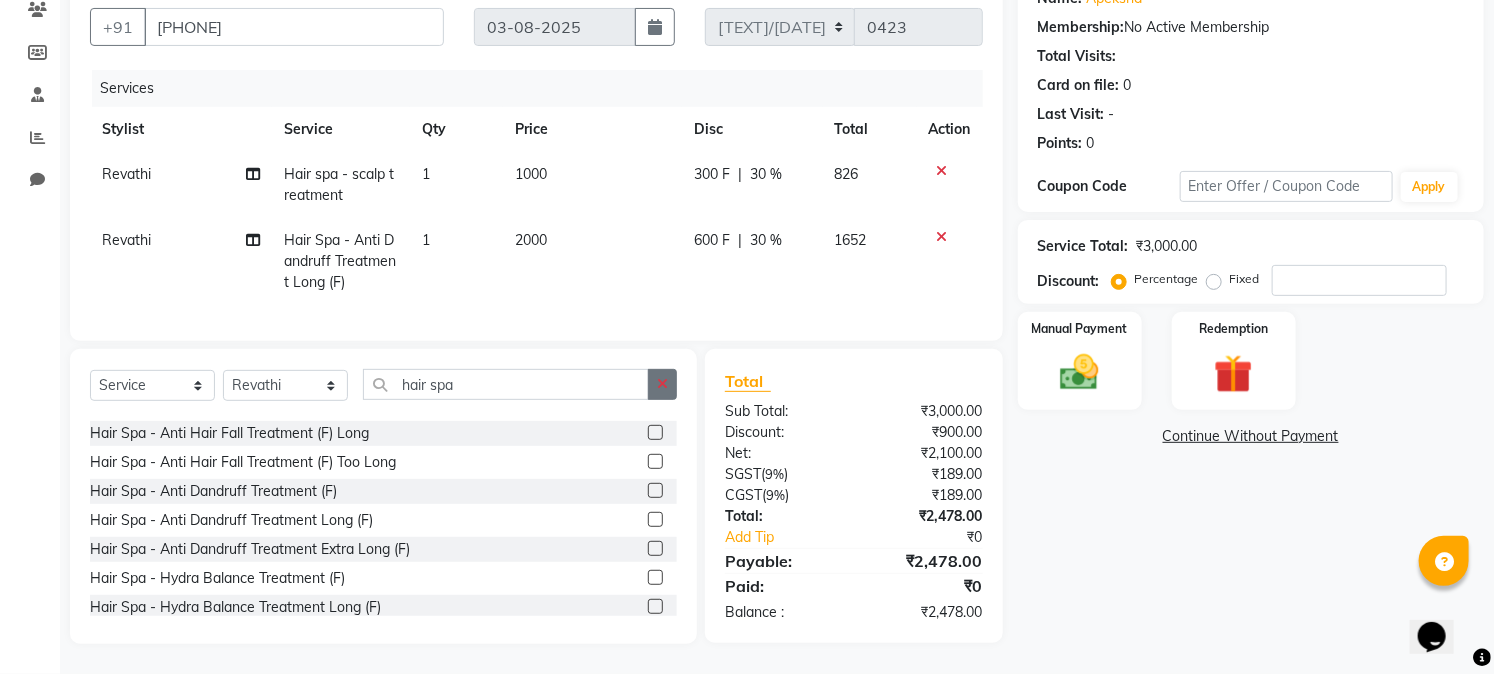 click 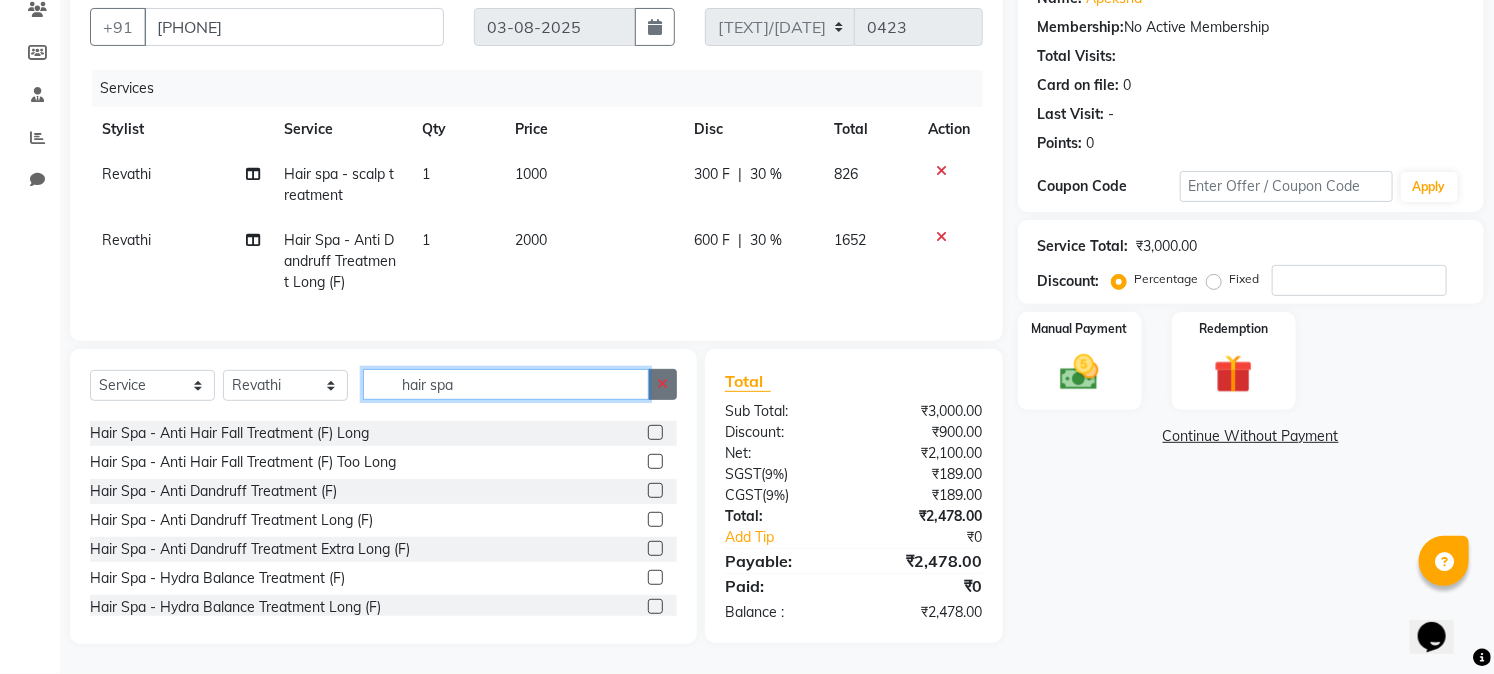type 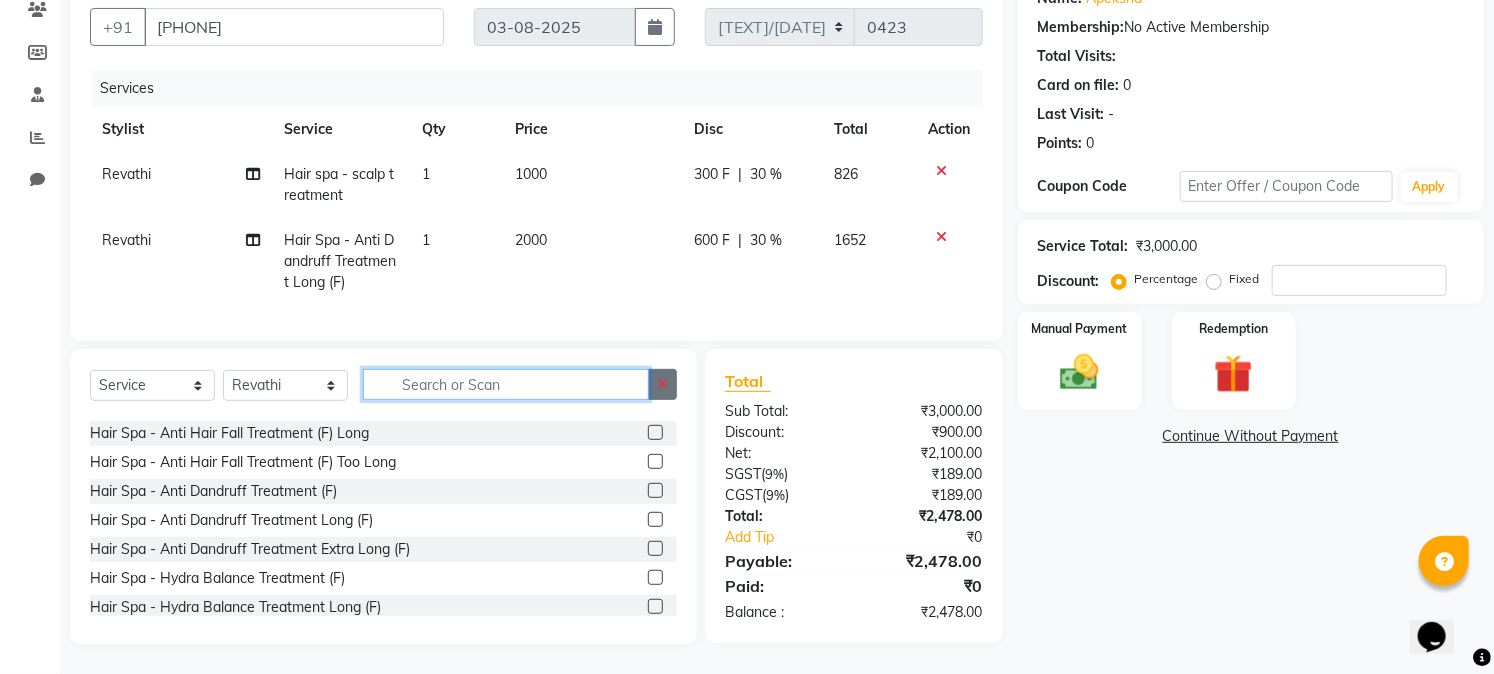 scroll, scrollTop: 1212, scrollLeft: 0, axis: vertical 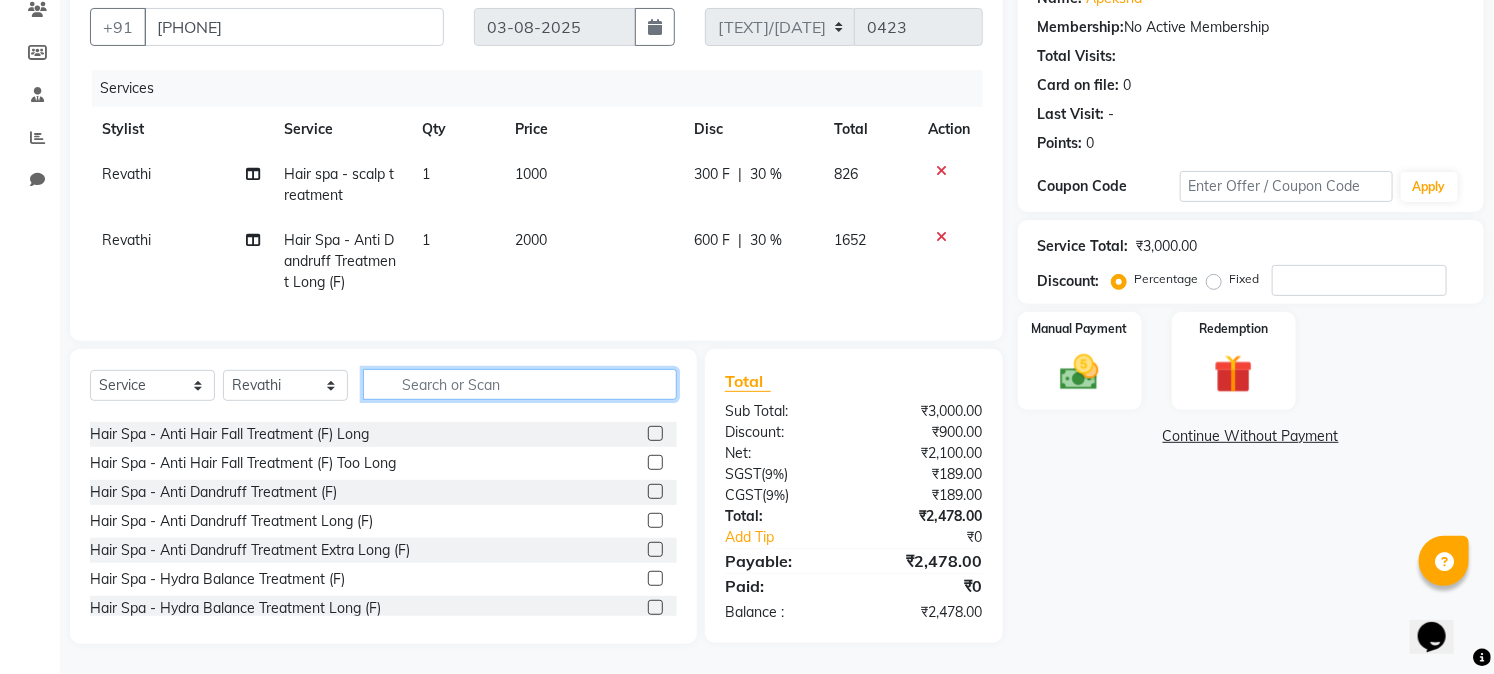 click 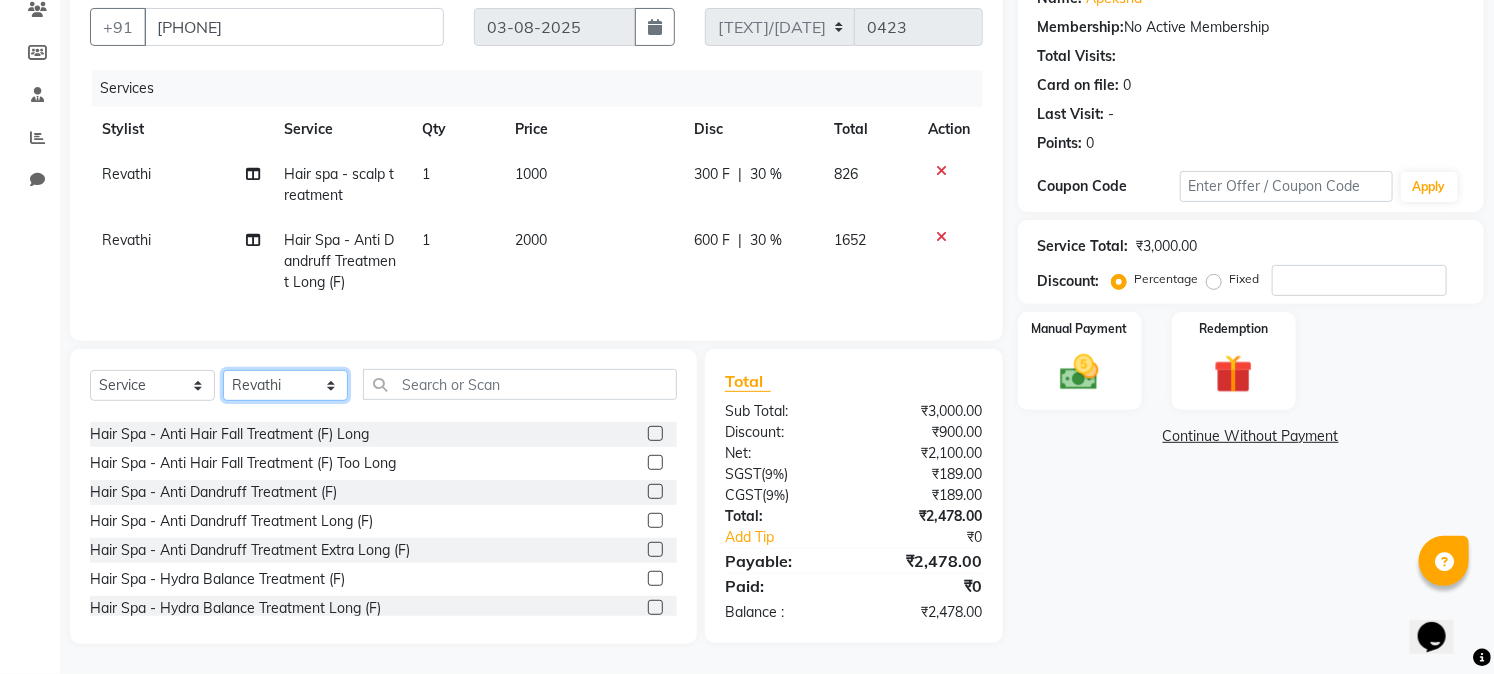 click on "Select Stylist Akshitha Alam Ali Alsa Amaritha Ashwini Asif Ayub Bhaktha Bhumi Danish Dolma Doma Ishwarya Jayanthi Juli Lakshmi  Maya Mohamad Monis Nadeem Nethravathi Pavithra S Mosali Radha Revathi Sajidh Ali Salman sanju Sanju Sawsthika Shadav Sharuk Sheela Sony Sherpa  Suhel uden Vahid" 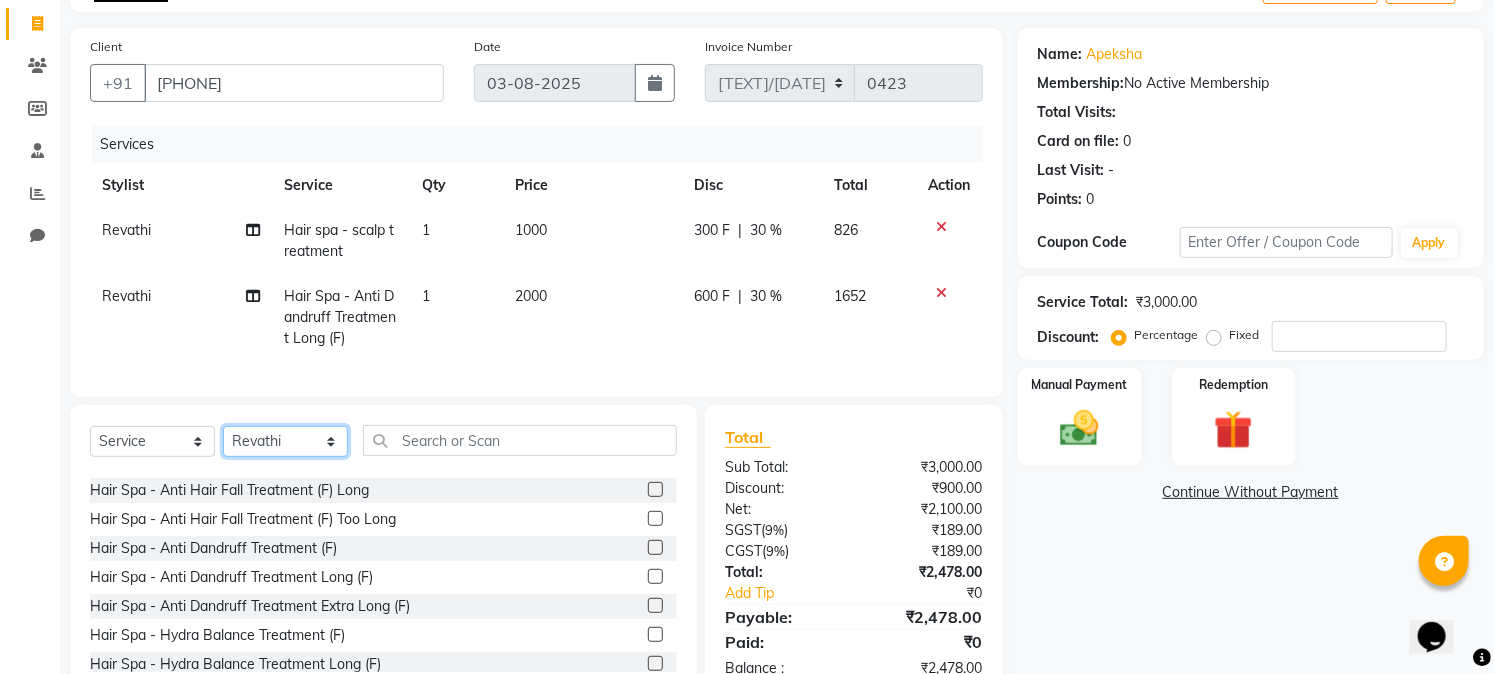 scroll, scrollTop: 83, scrollLeft: 0, axis: vertical 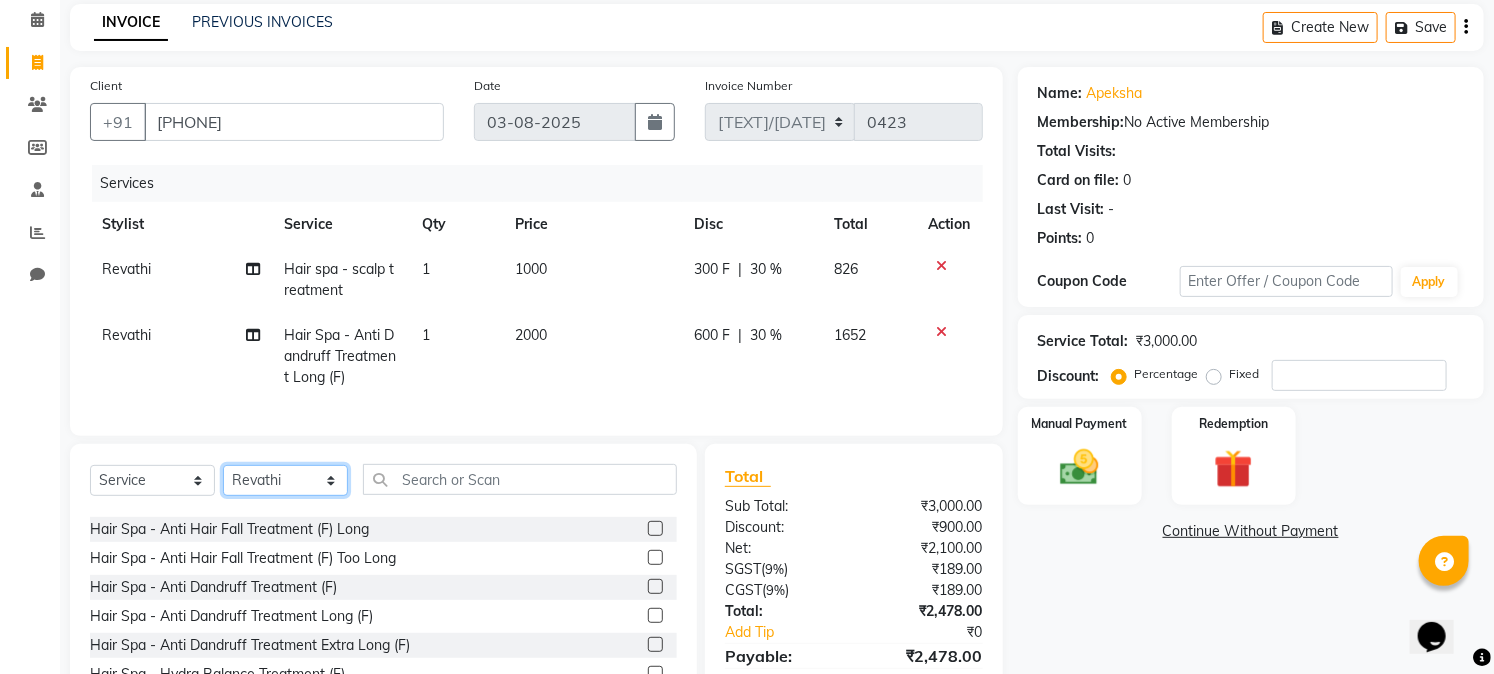 click on "Select Stylist Akshitha Alam Ali Alsa Amaritha Ashwini Asif Ayub Bhaktha Bhumi Danish Dolma Doma Ishwarya Jayanthi Juli Lakshmi  Maya Mohamad Monis Nadeem Nethravathi Pavithra S Mosali Radha Revathi Sajidh Ali Salman sanju Sanju Sawsthika Shadav Sharuk Sheela Sony Sherpa  Suhel uden Vahid" 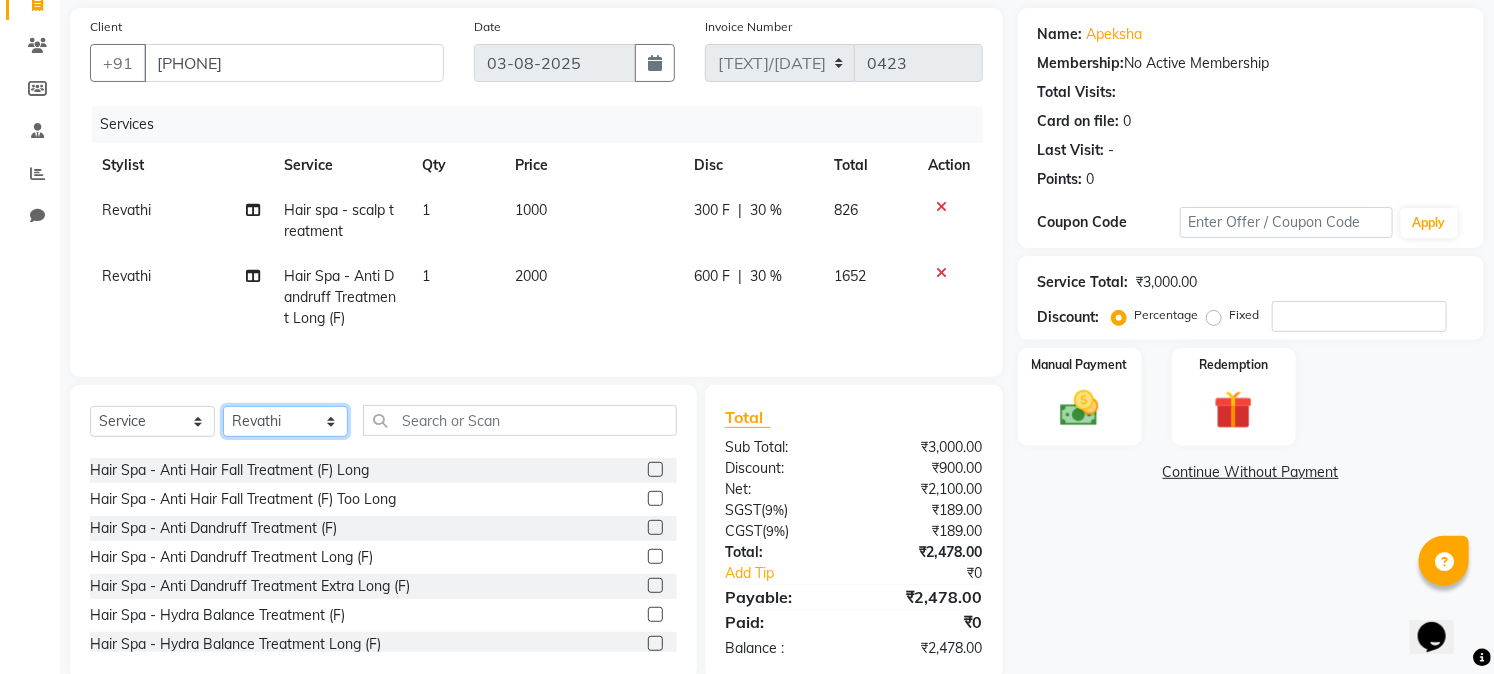 scroll, scrollTop: 194, scrollLeft: 0, axis: vertical 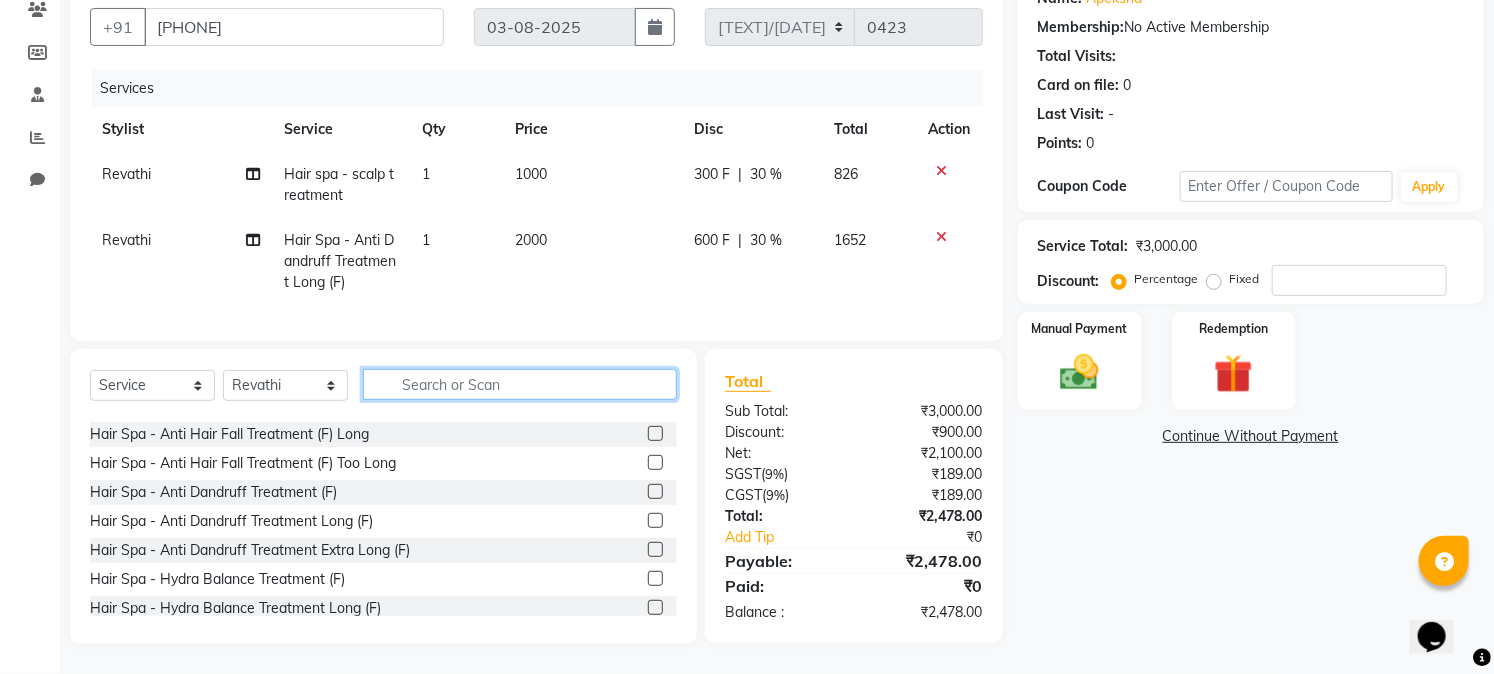 click 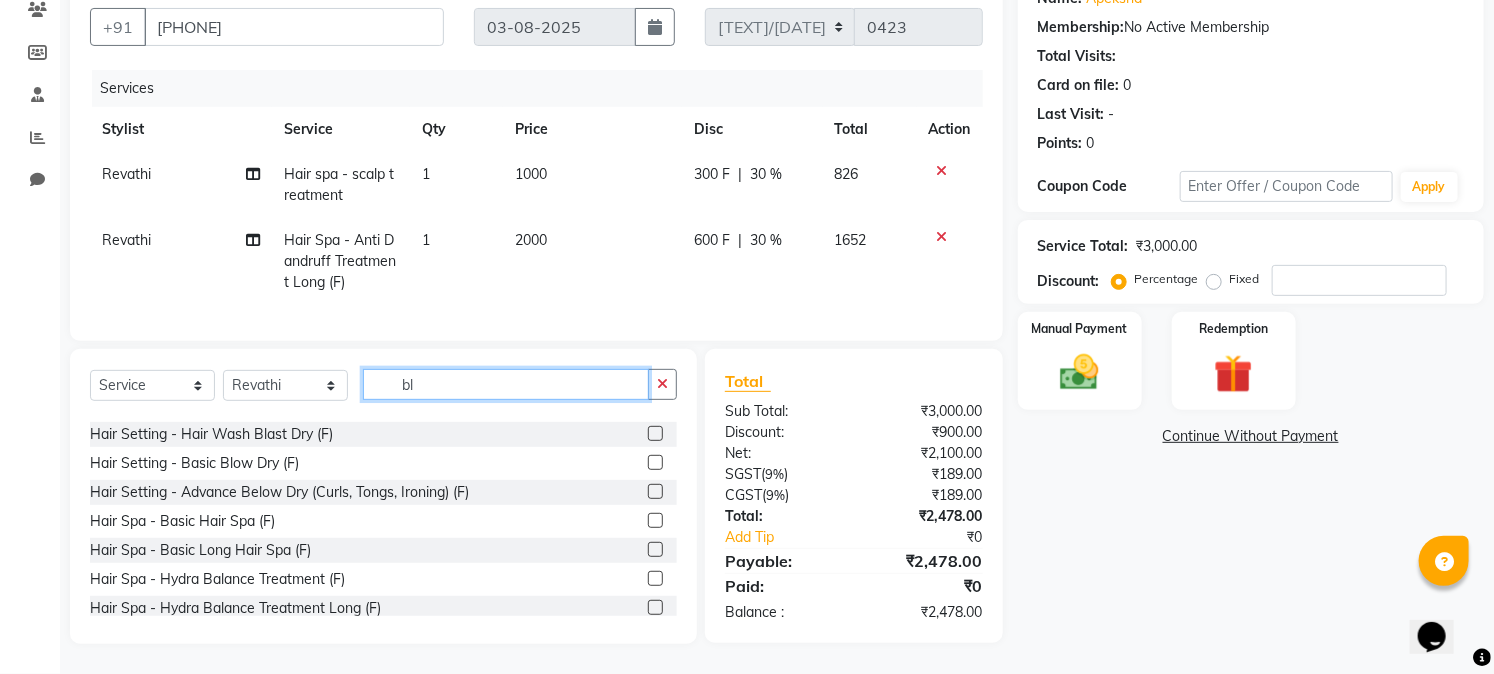 scroll, scrollTop: 0, scrollLeft: 0, axis: both 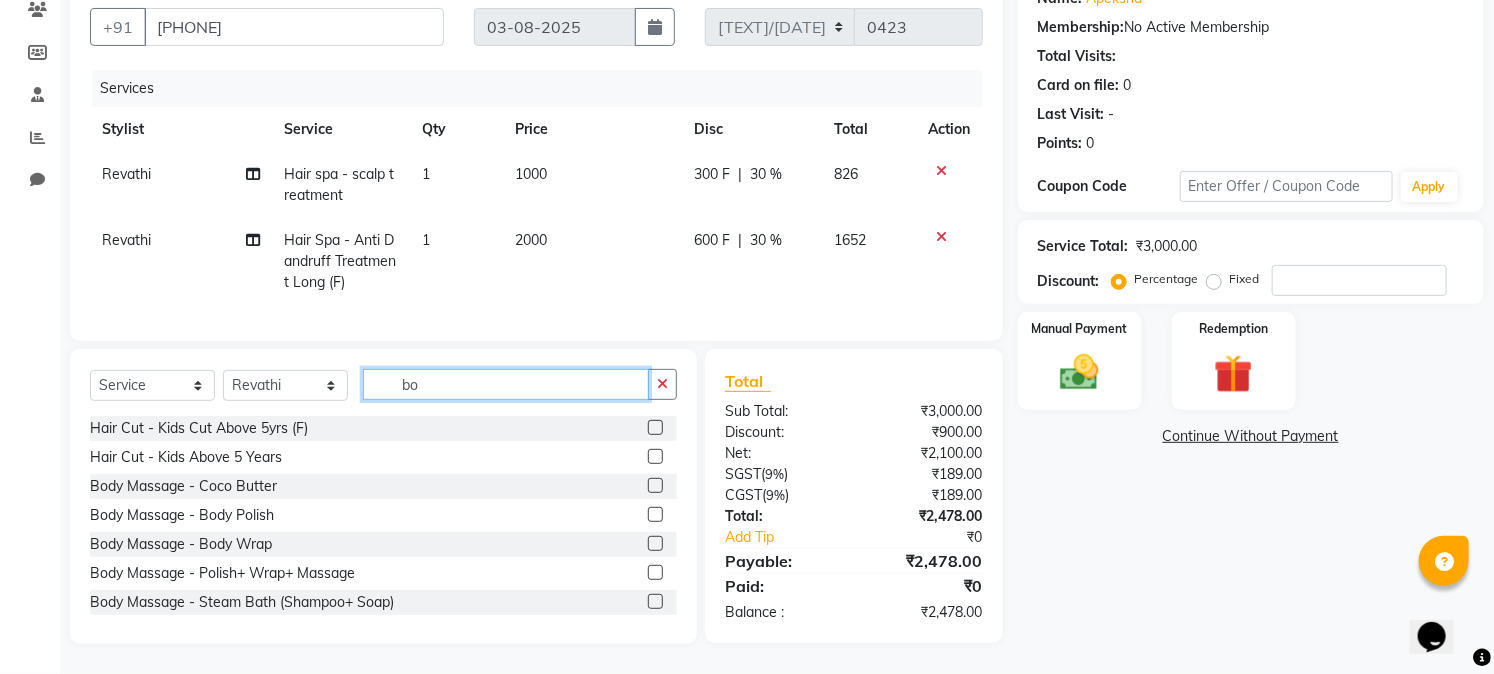 type on "b" 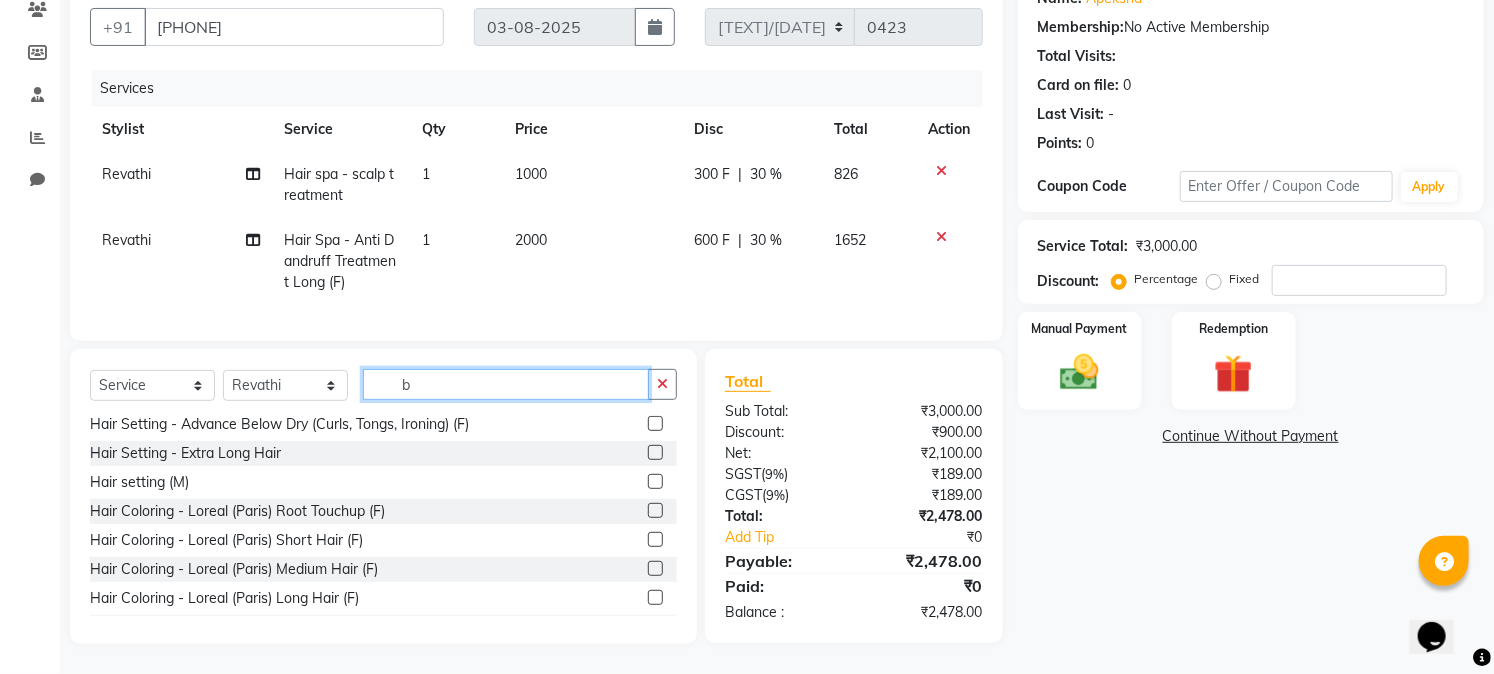 scroll, scrollTop: 236, scrollLeft: 0, axis: vertical 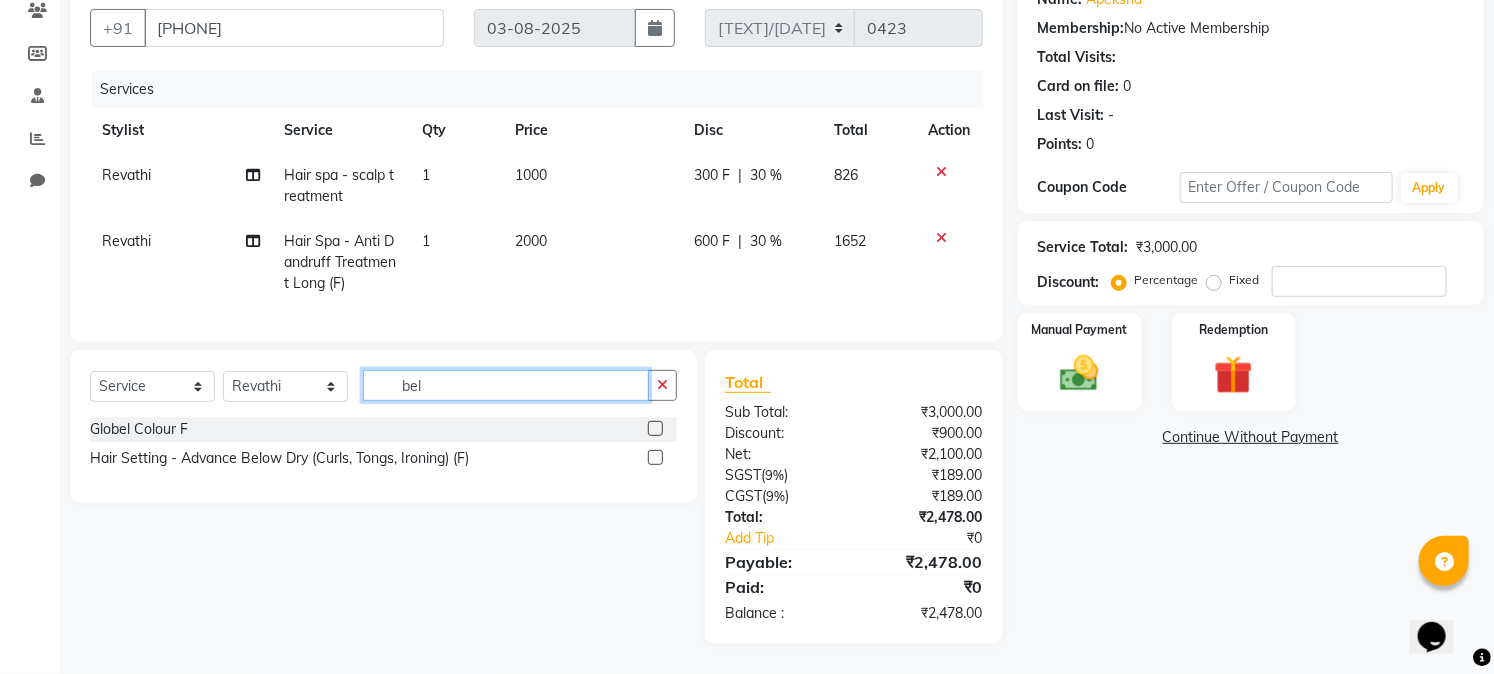 type on "bel" 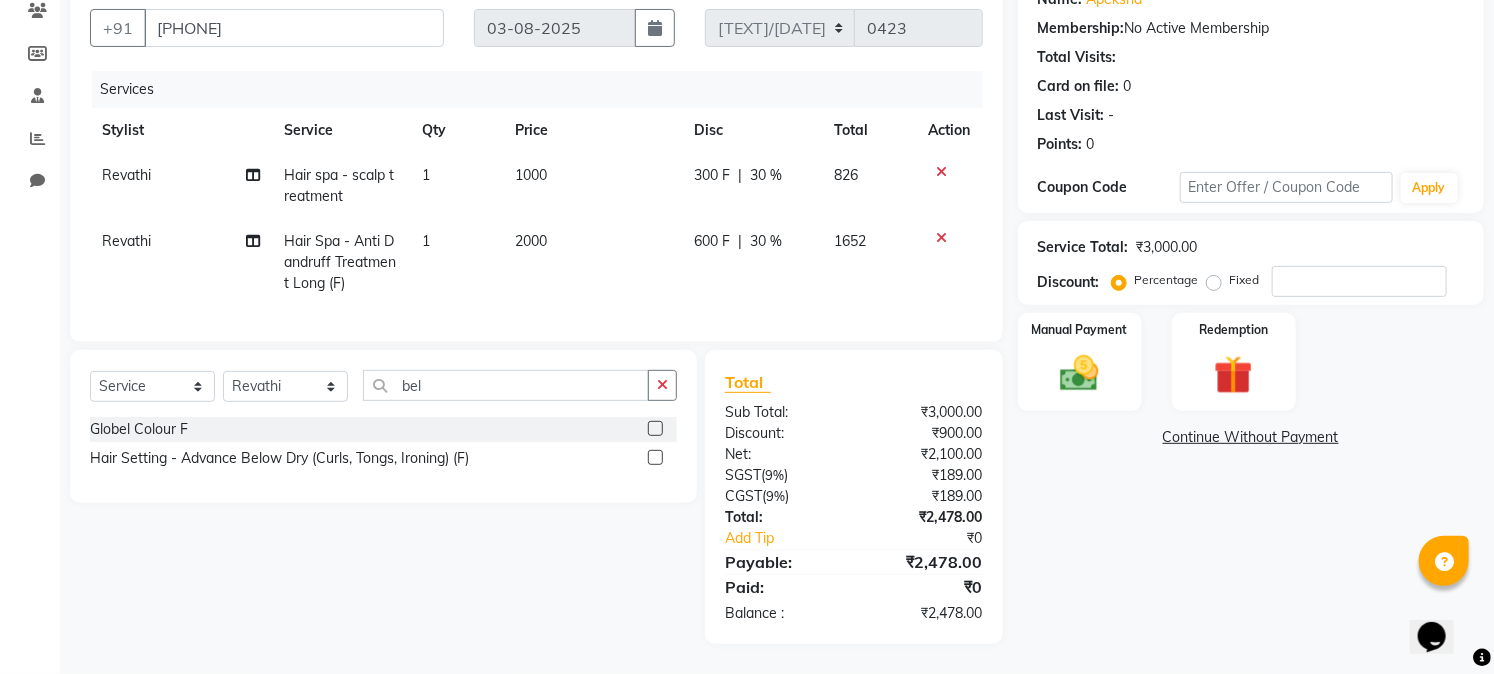 click 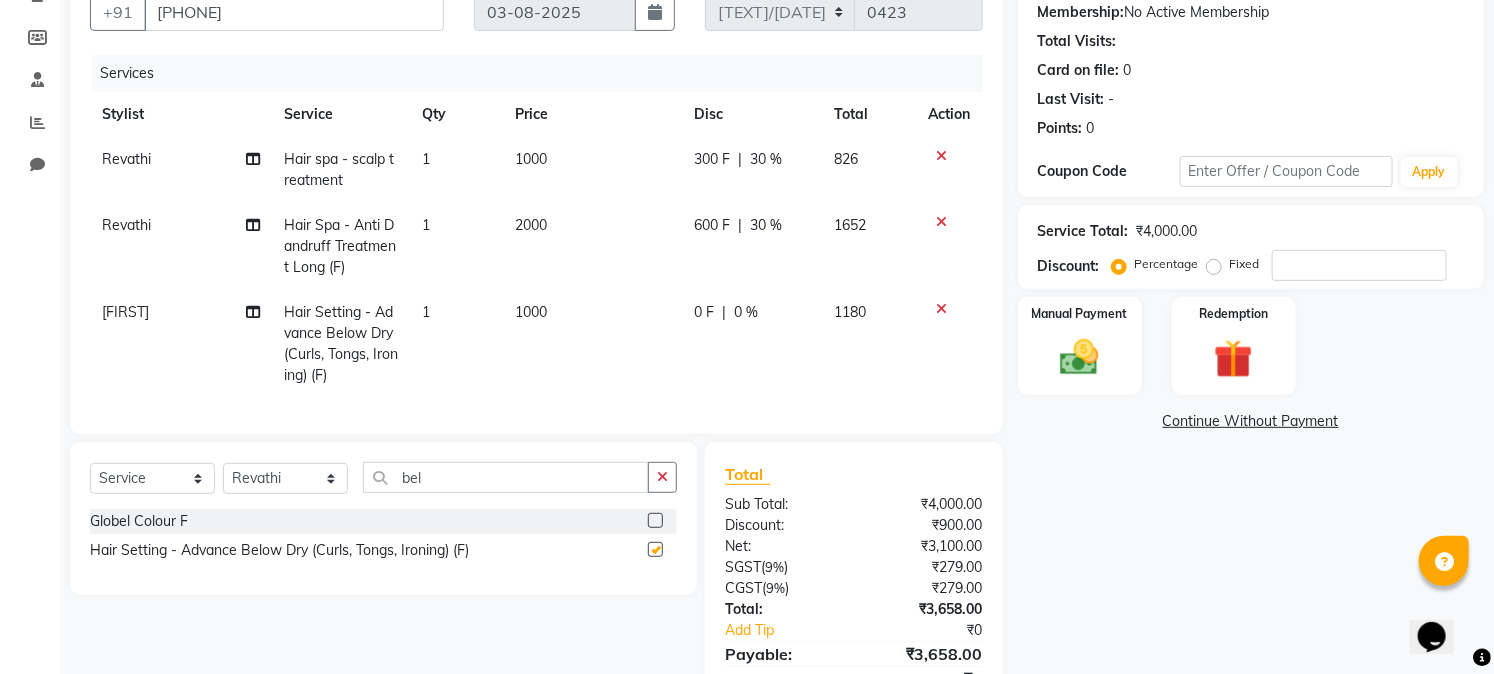 checkbox on "false" 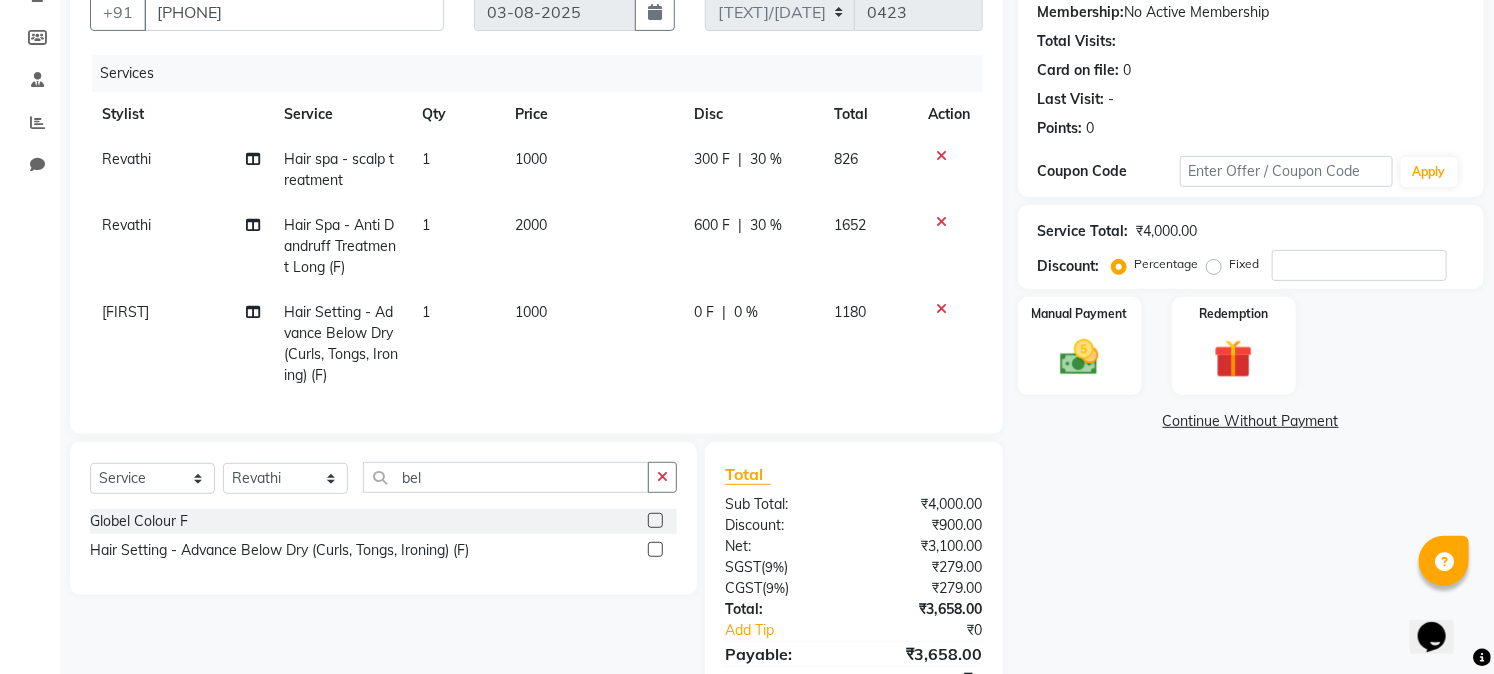 click 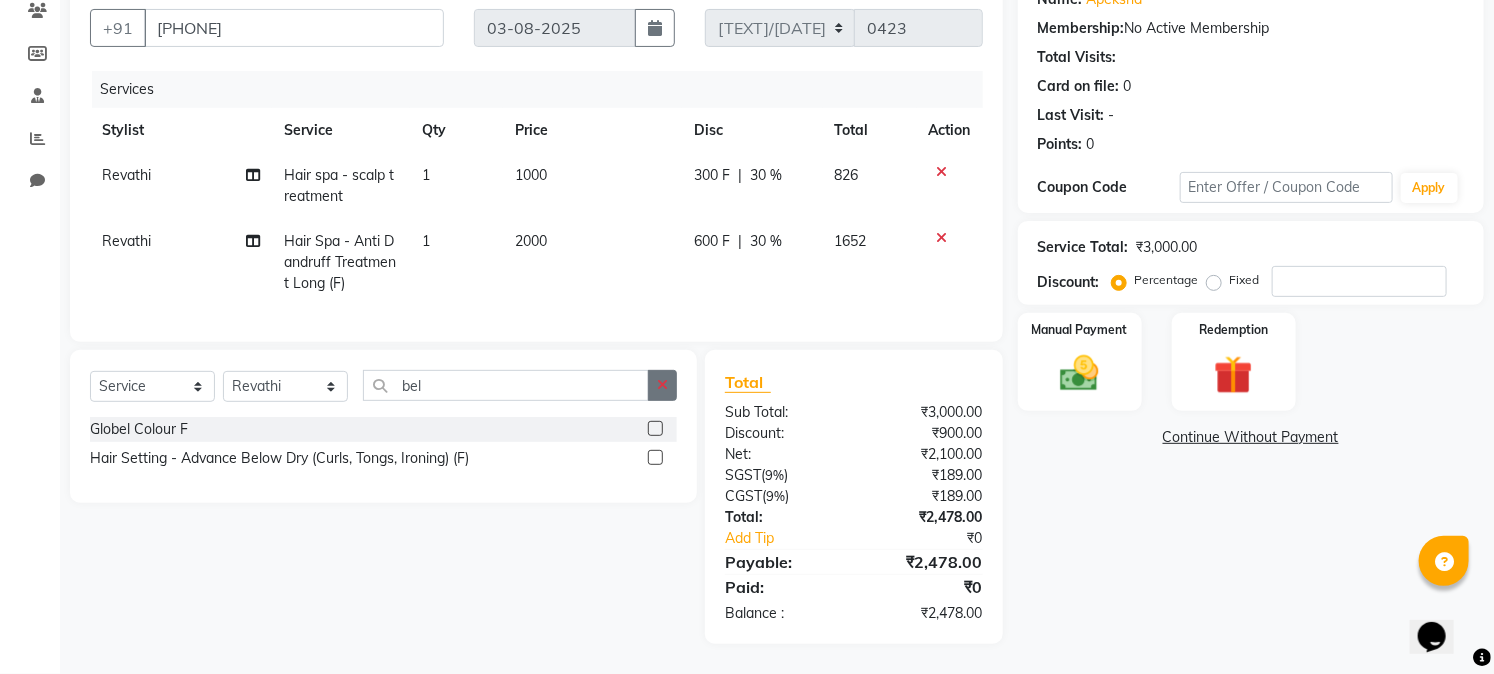 click 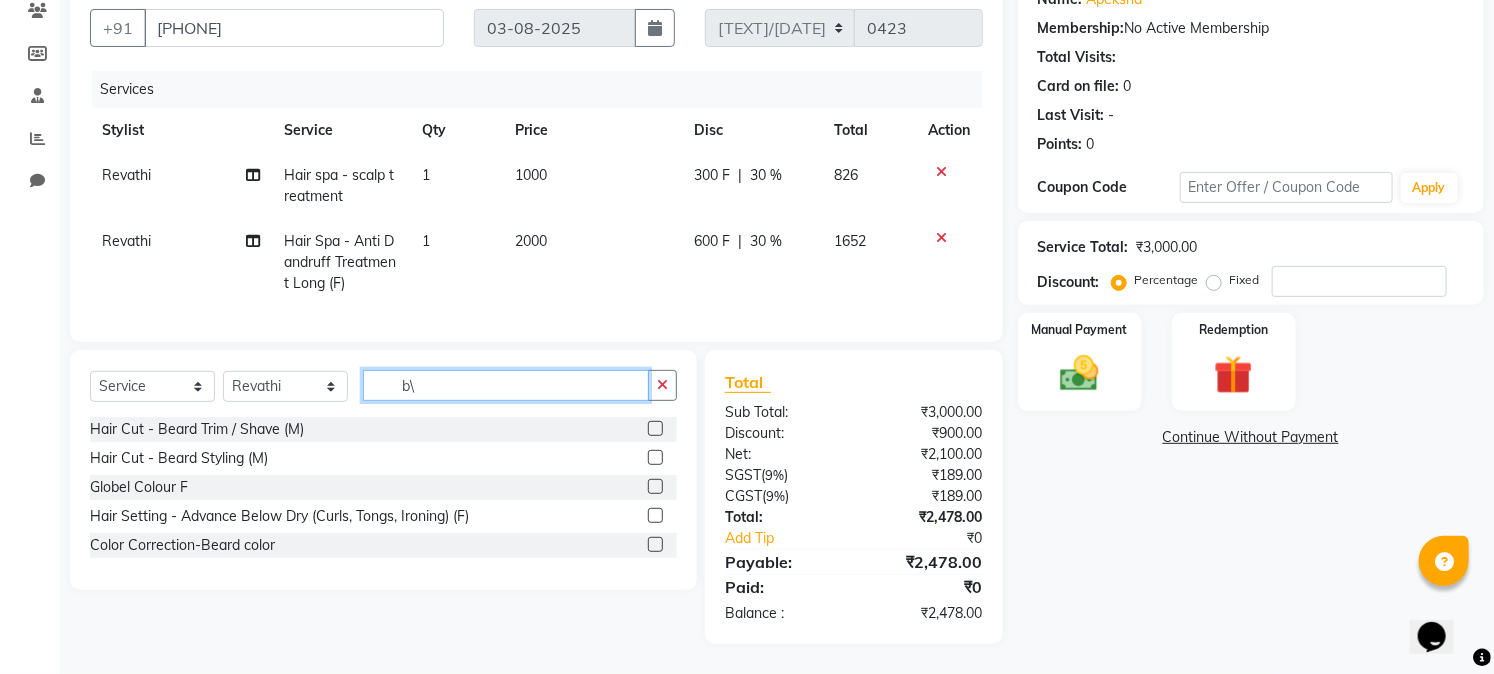 type on "b" 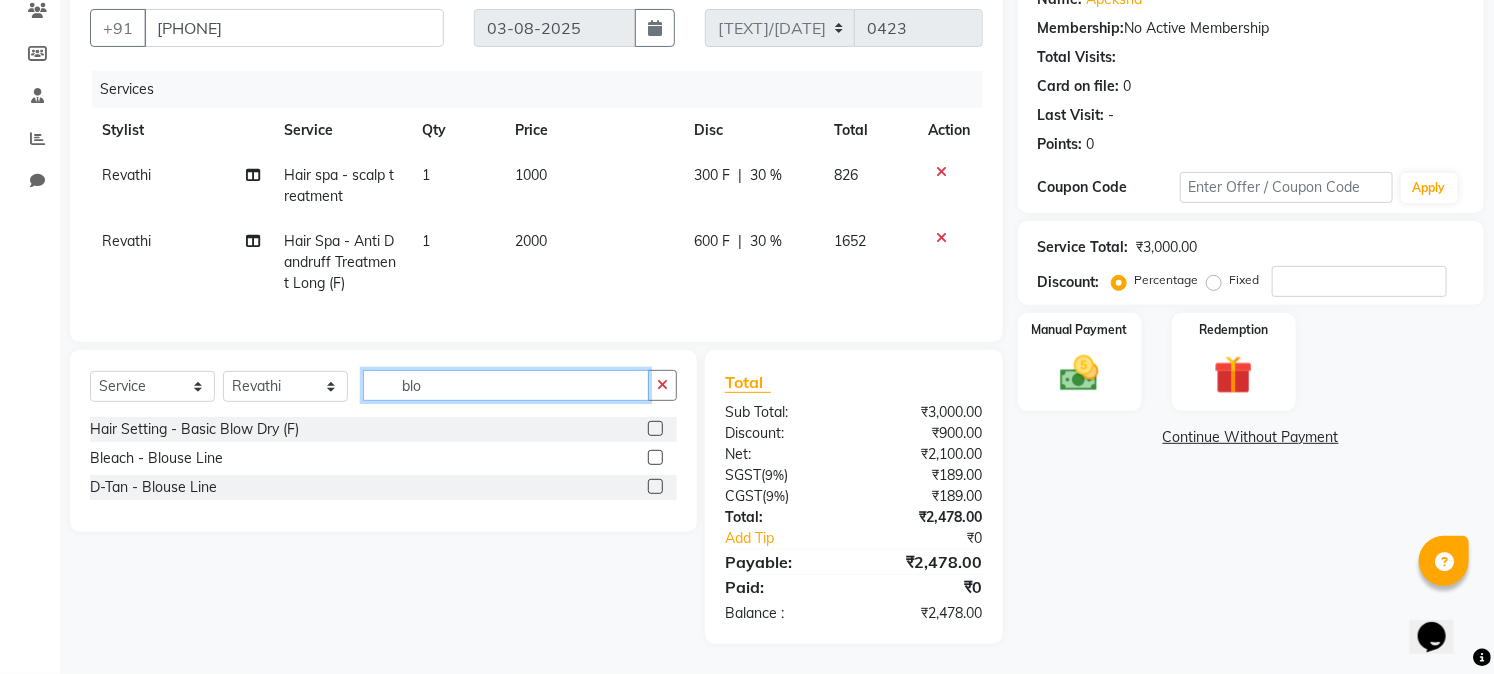 type on "blo" 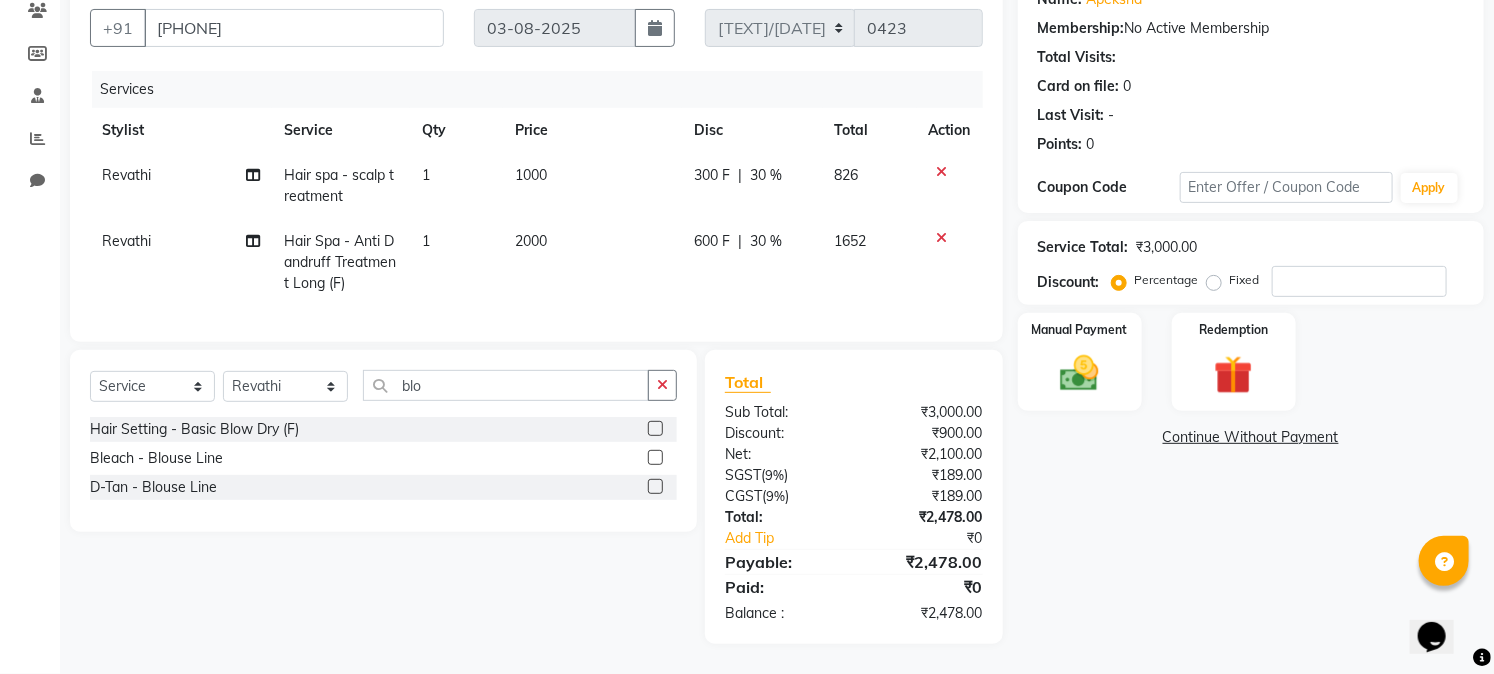 click 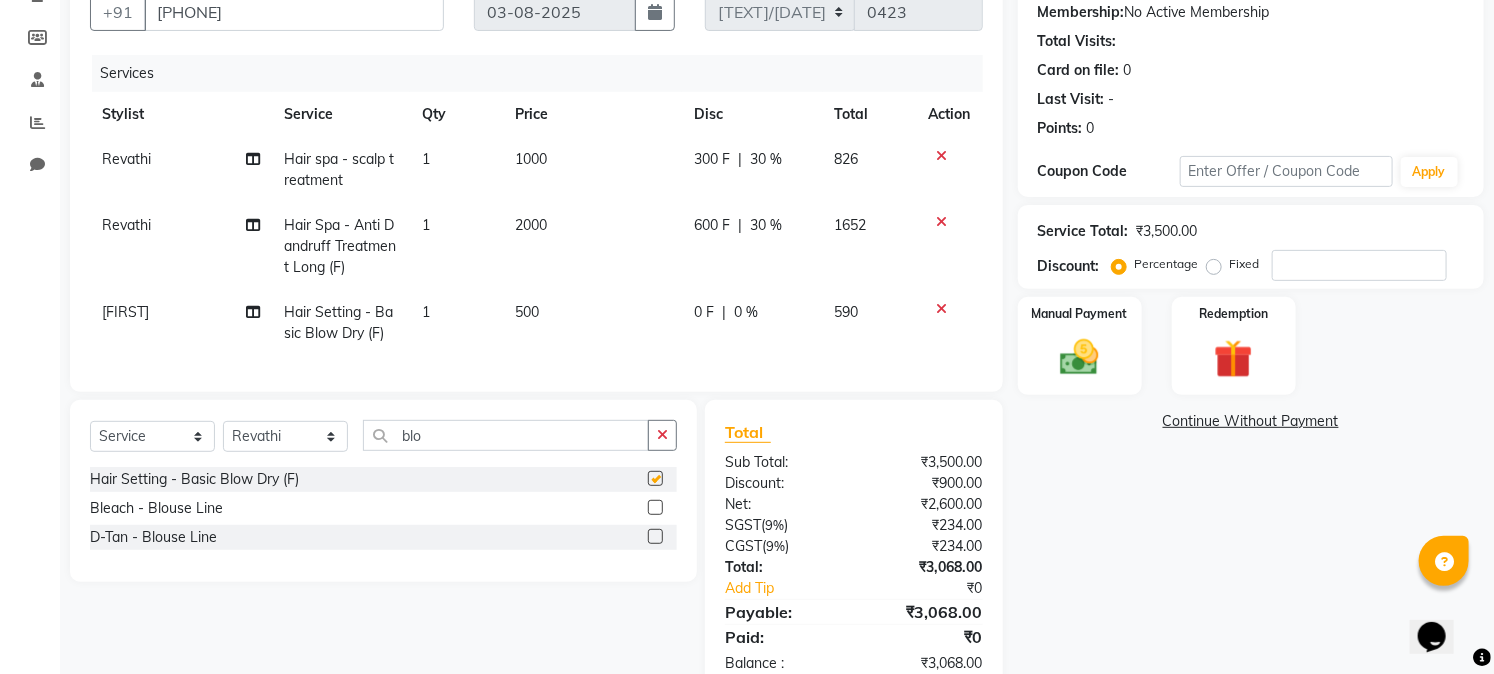 checkbox on "false" 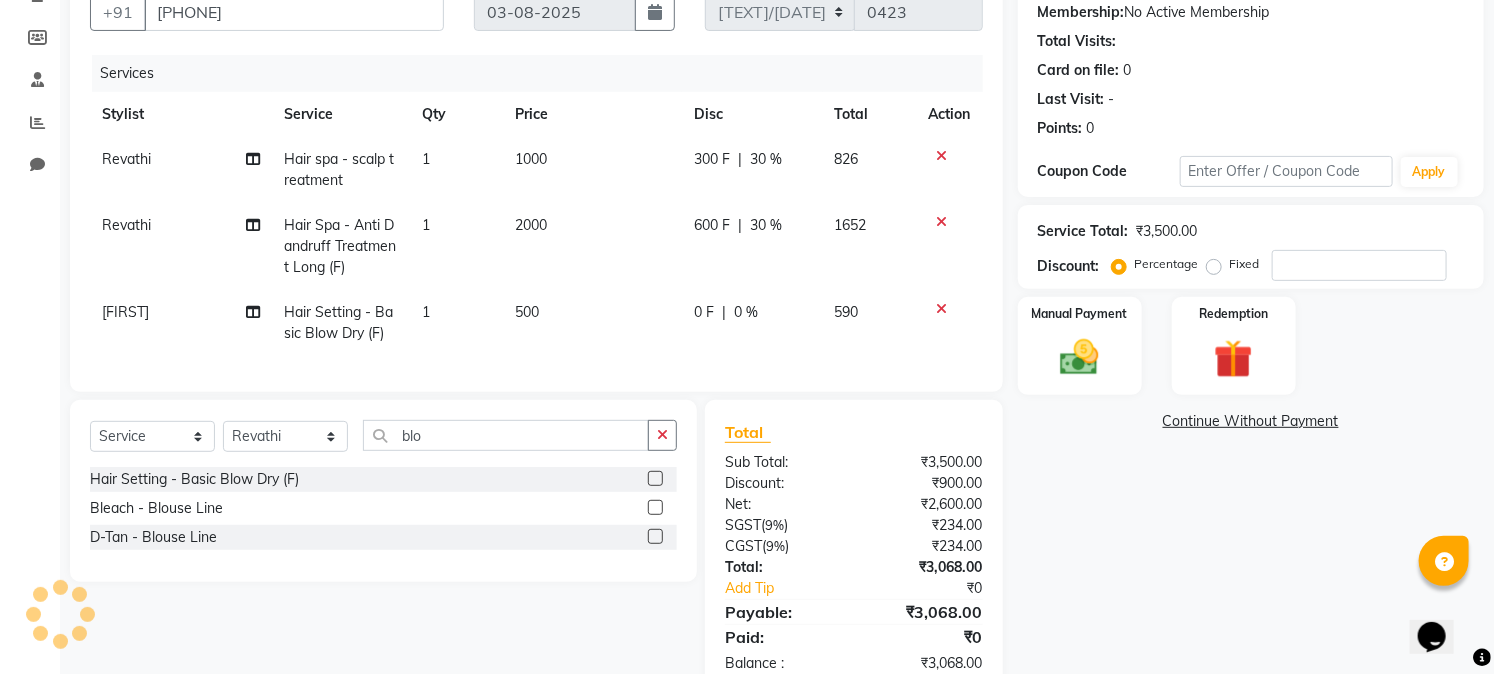 click on "0 %" 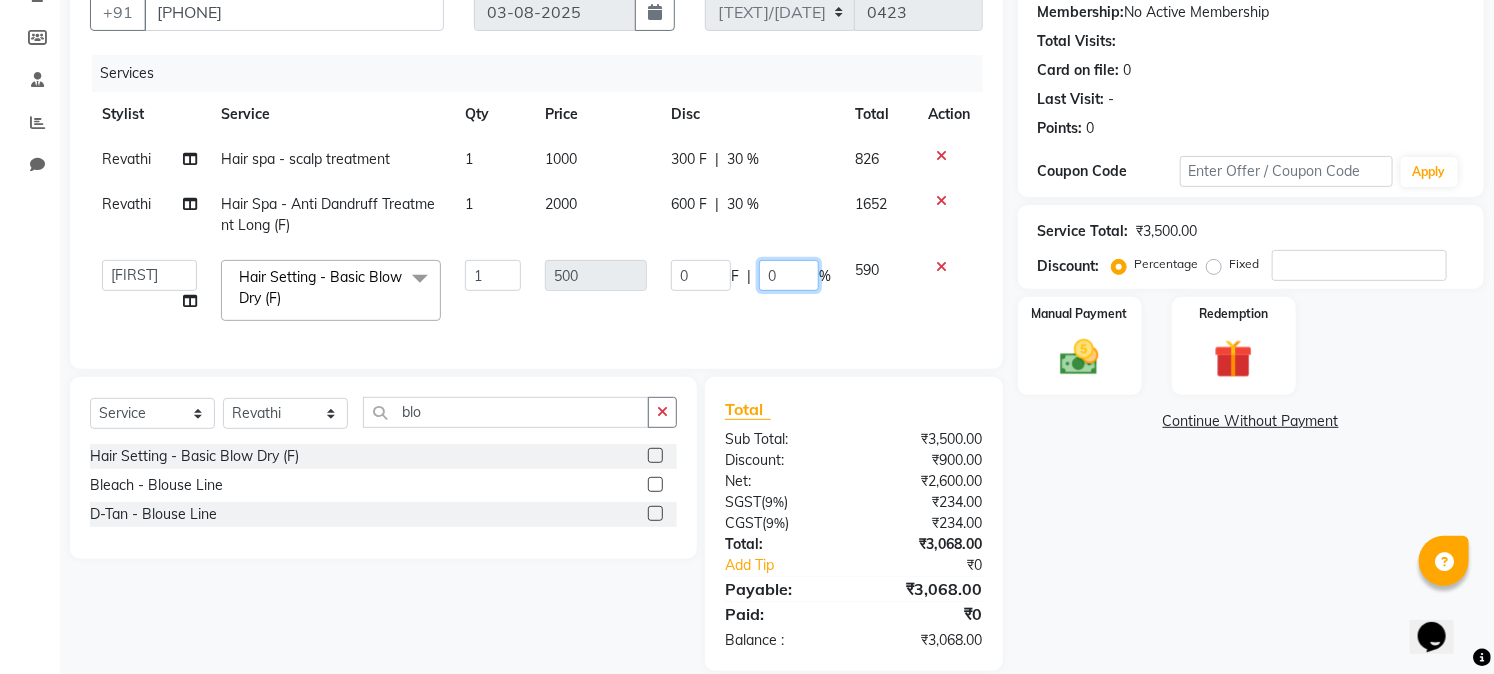 click on "0" 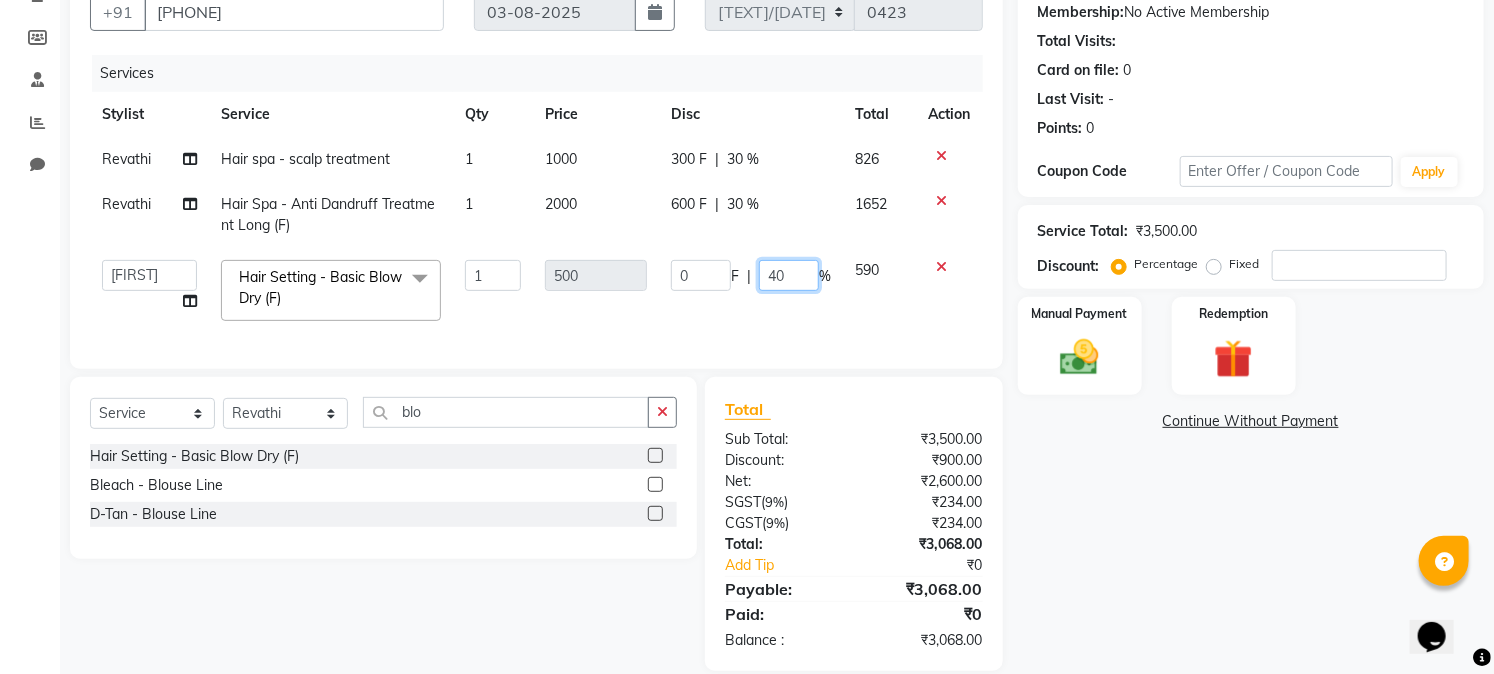 type on "4" 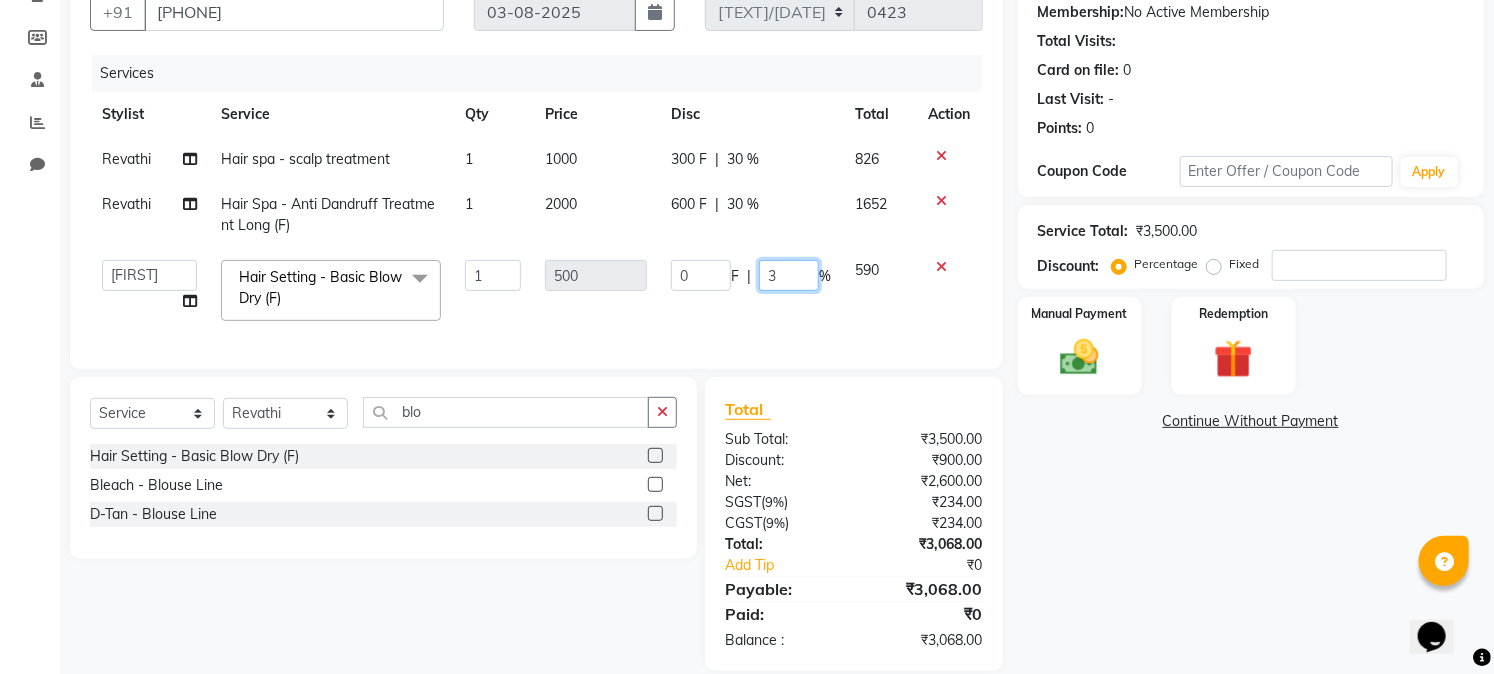 type on "32" 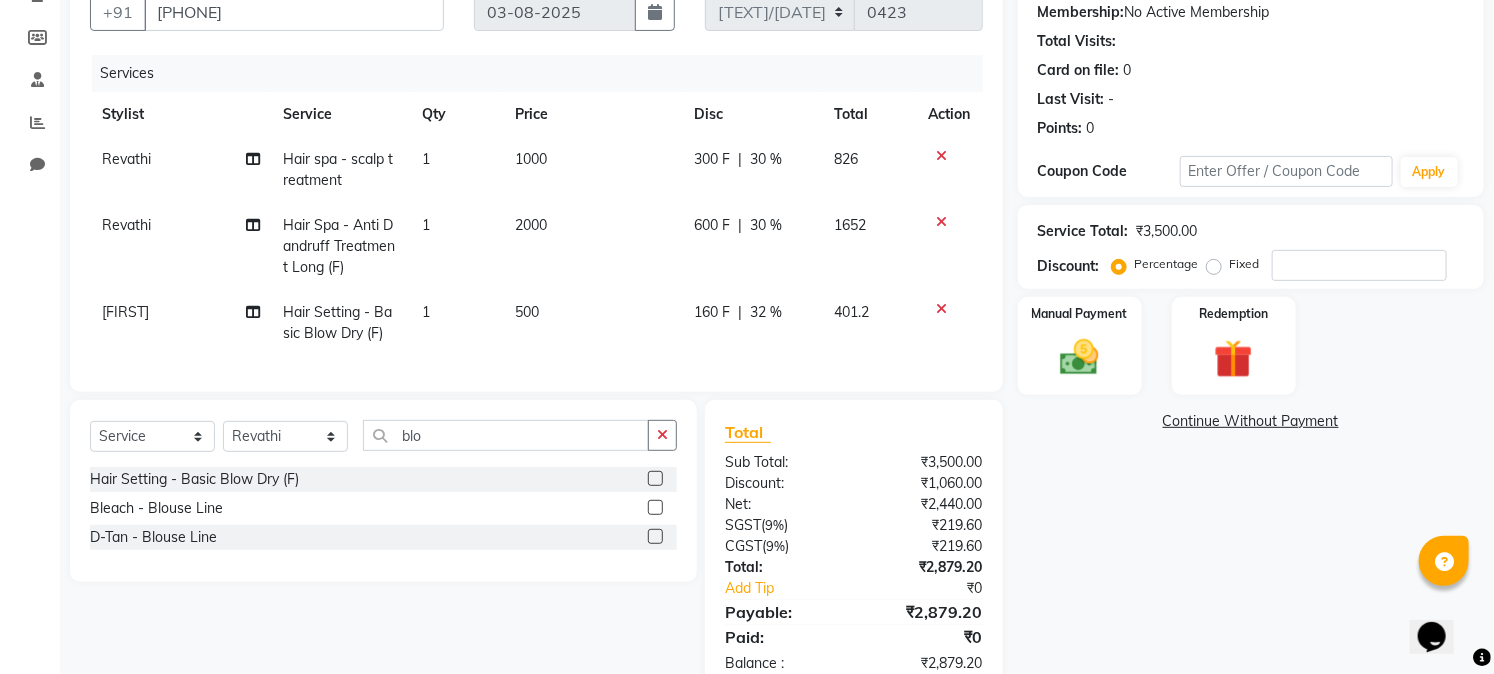 click on "Name: Apeksha  Membership:  No Active Membership  Total Visits:   Card on file:  0 Last Visit:   - Points:   0  Coupon Code Apply Service Total:  ₹3,500.00  Discount:  Percentage   Fixed  Manual Payment Redemption  Continue Without Payment" 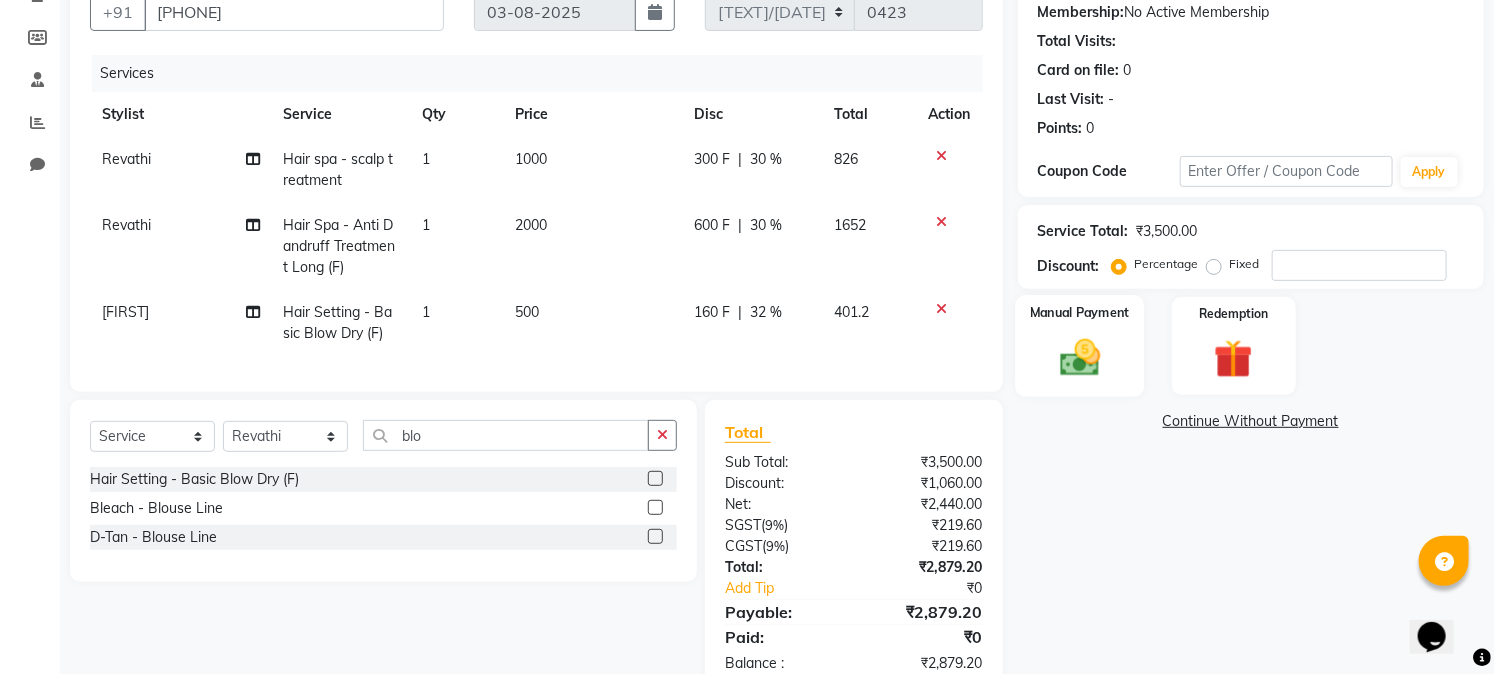 click 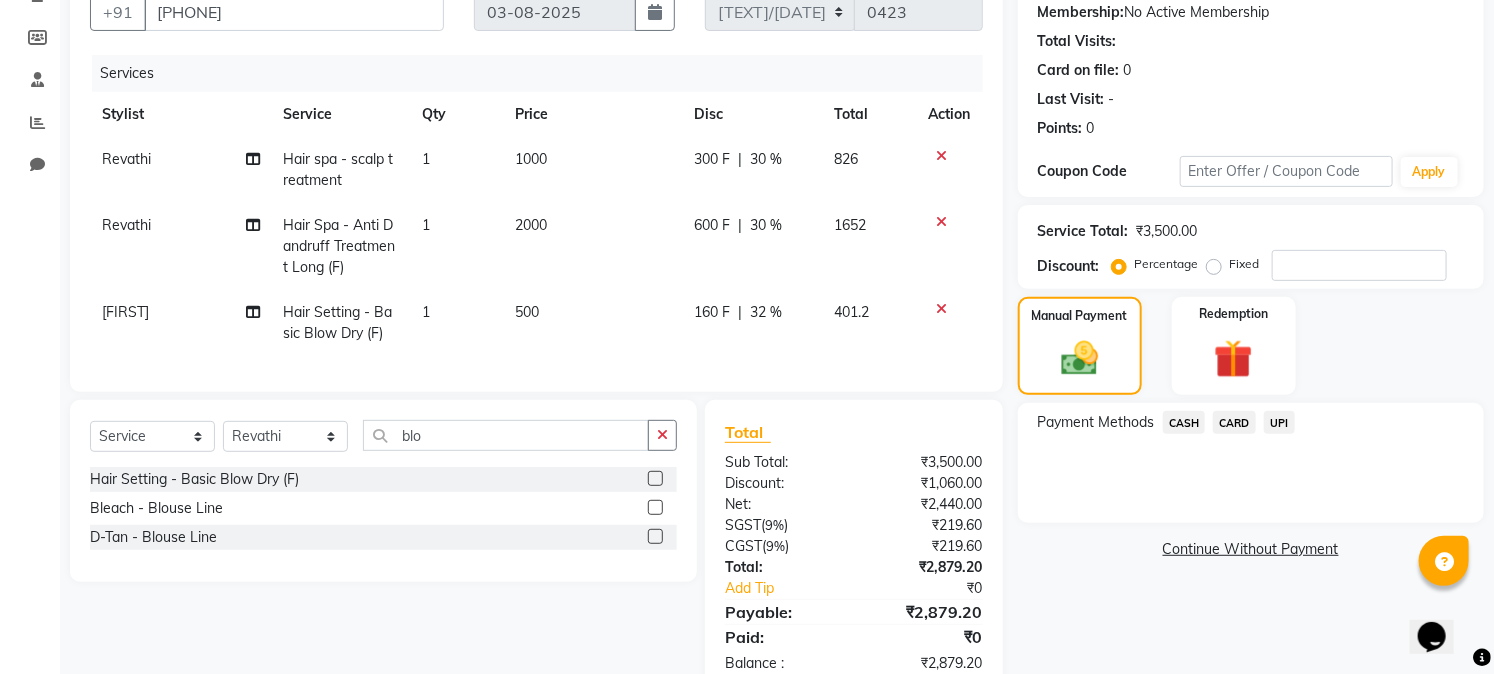 click on "CARD" 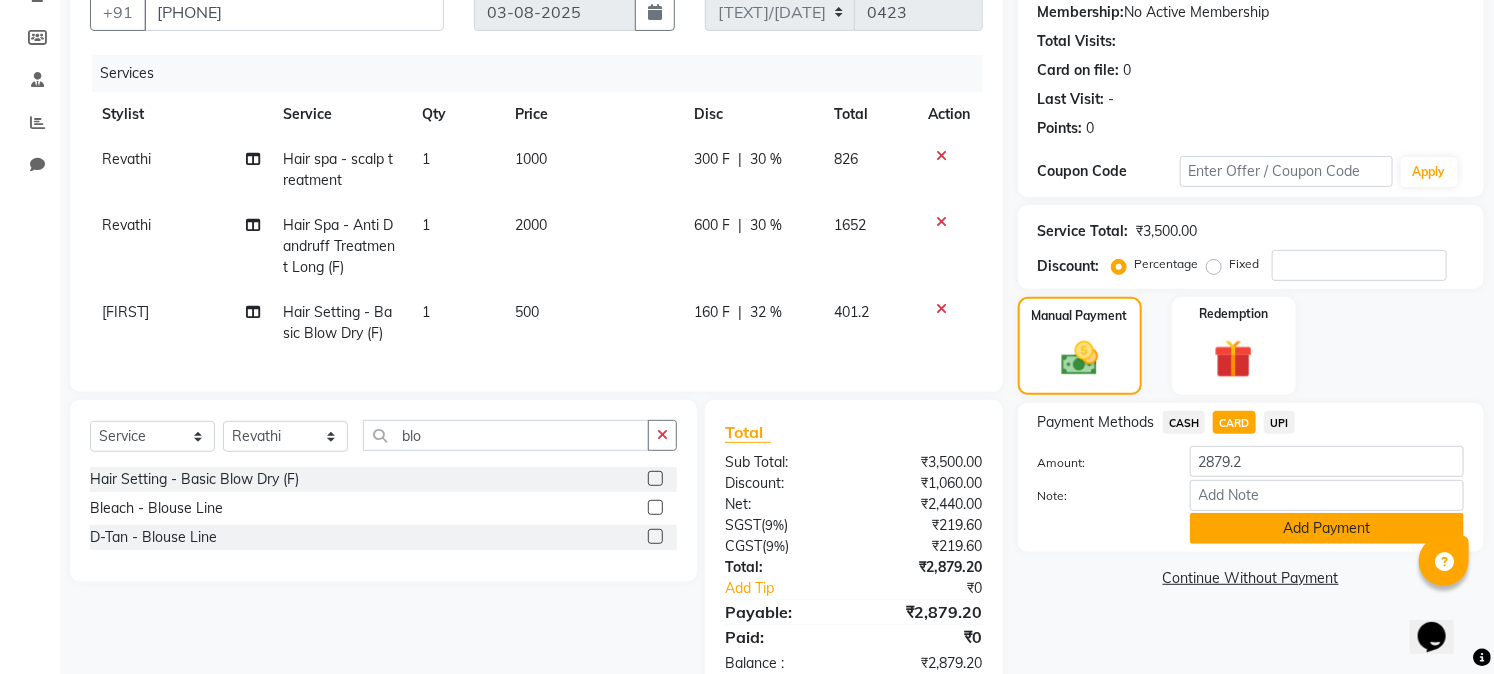 click on "Add Payment" 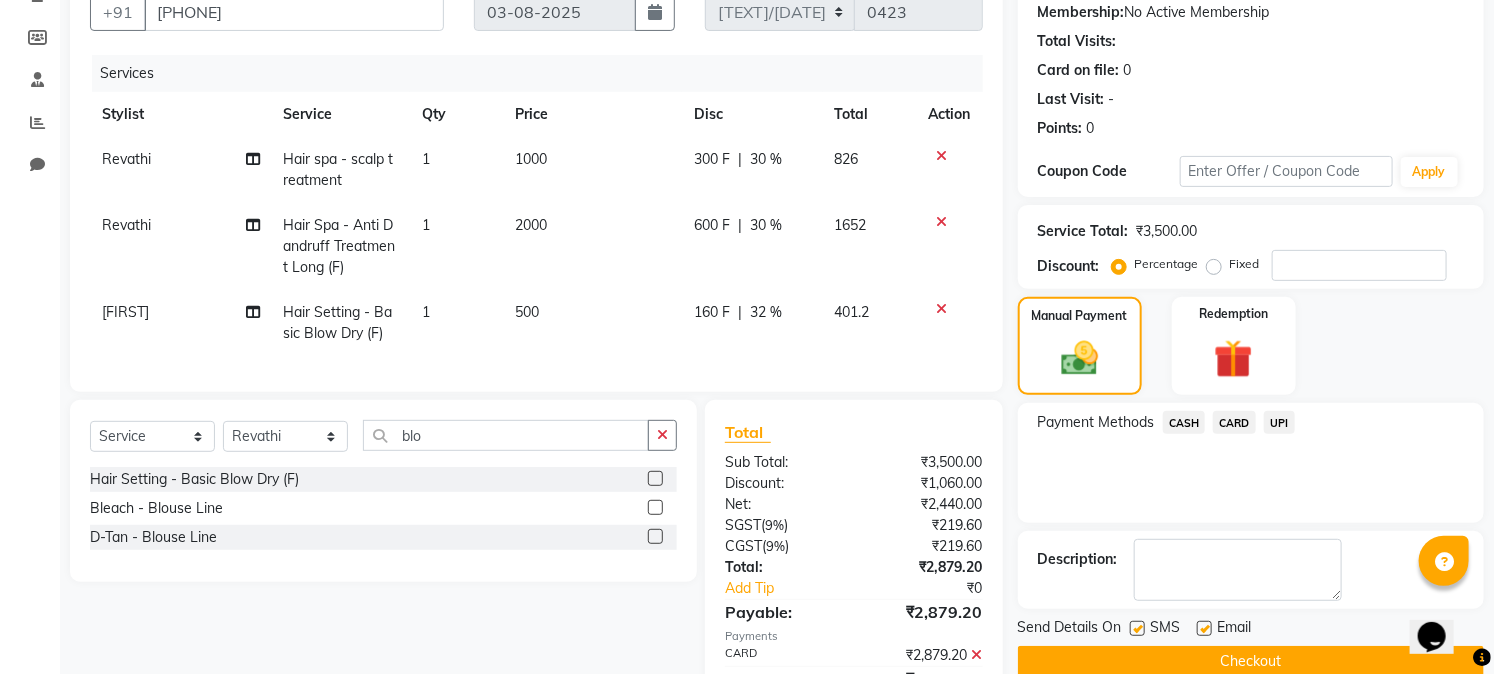 scroll, scrollTop: 301, scrollLeft: 0, axis: vertical 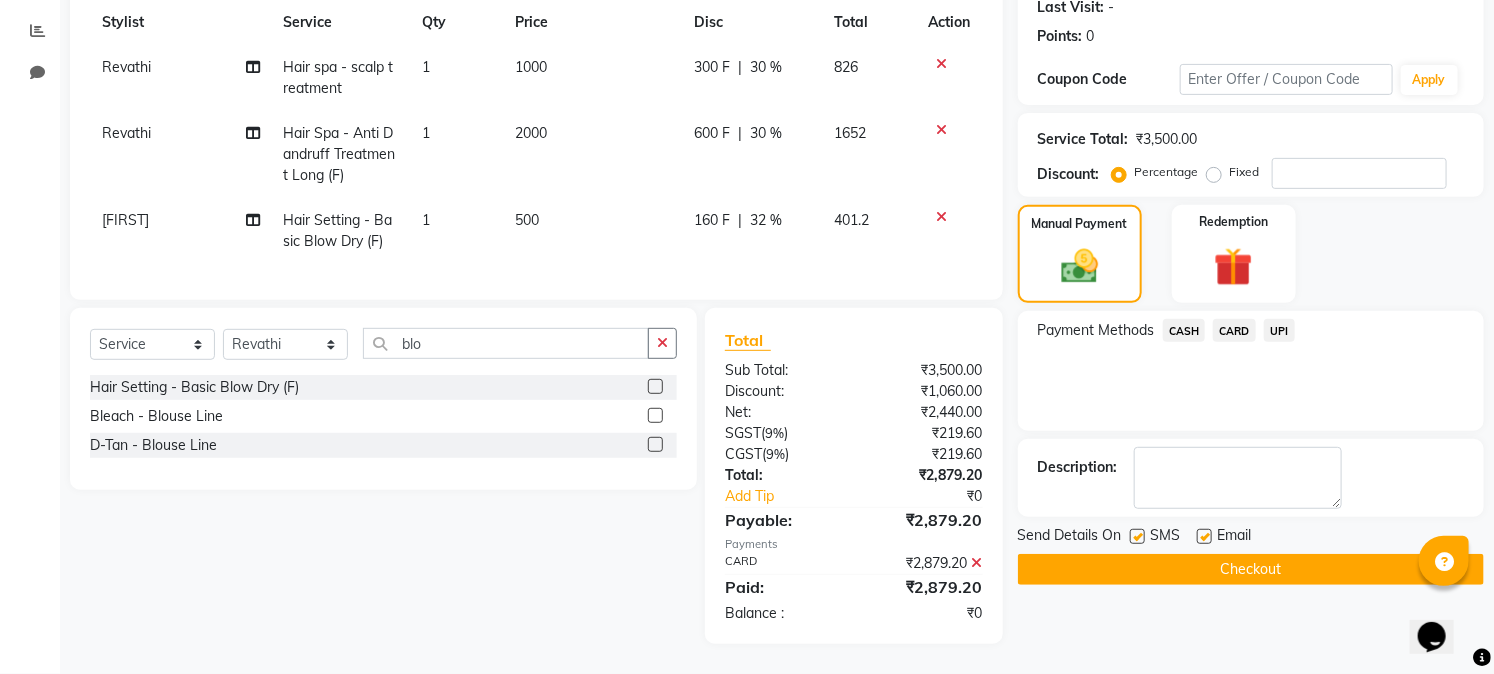 click on "Checkout" 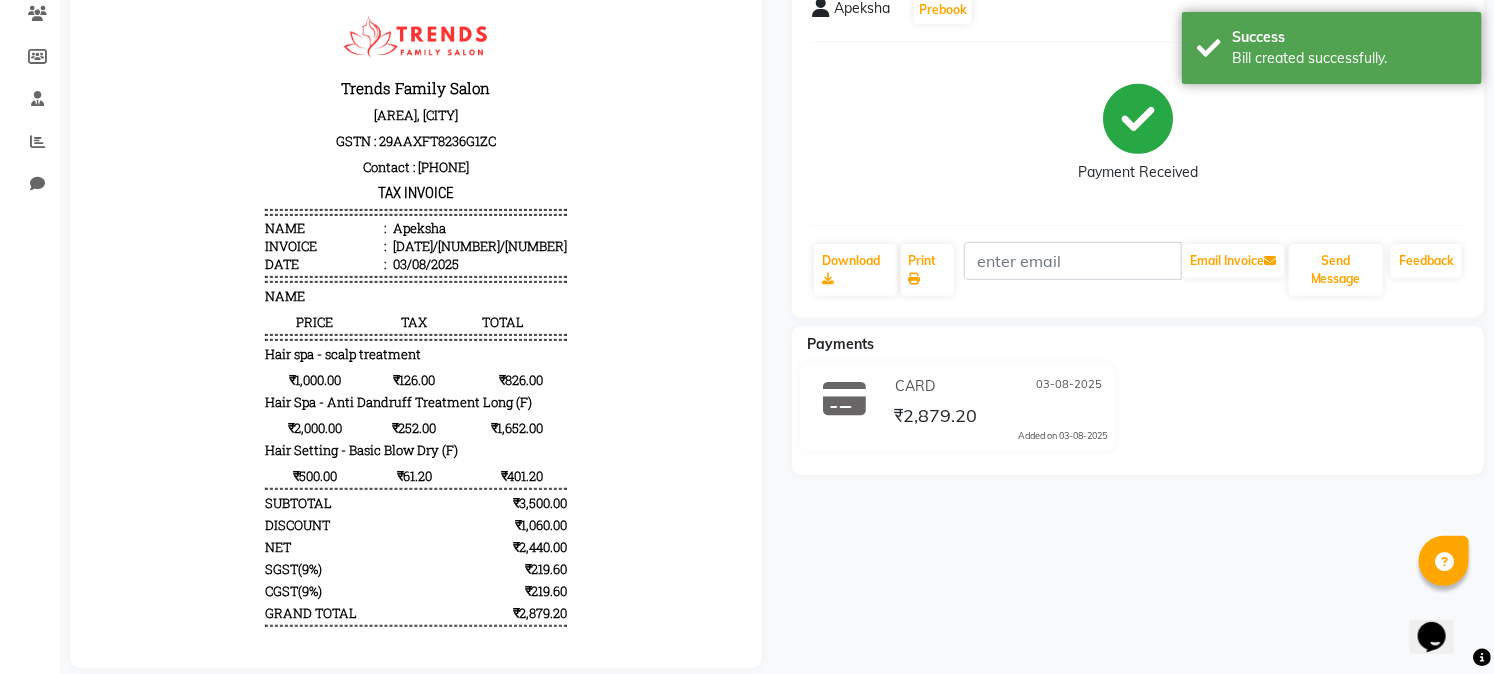 scroll, scrollTop: 213, scrollLeft: 0, axis: vertical 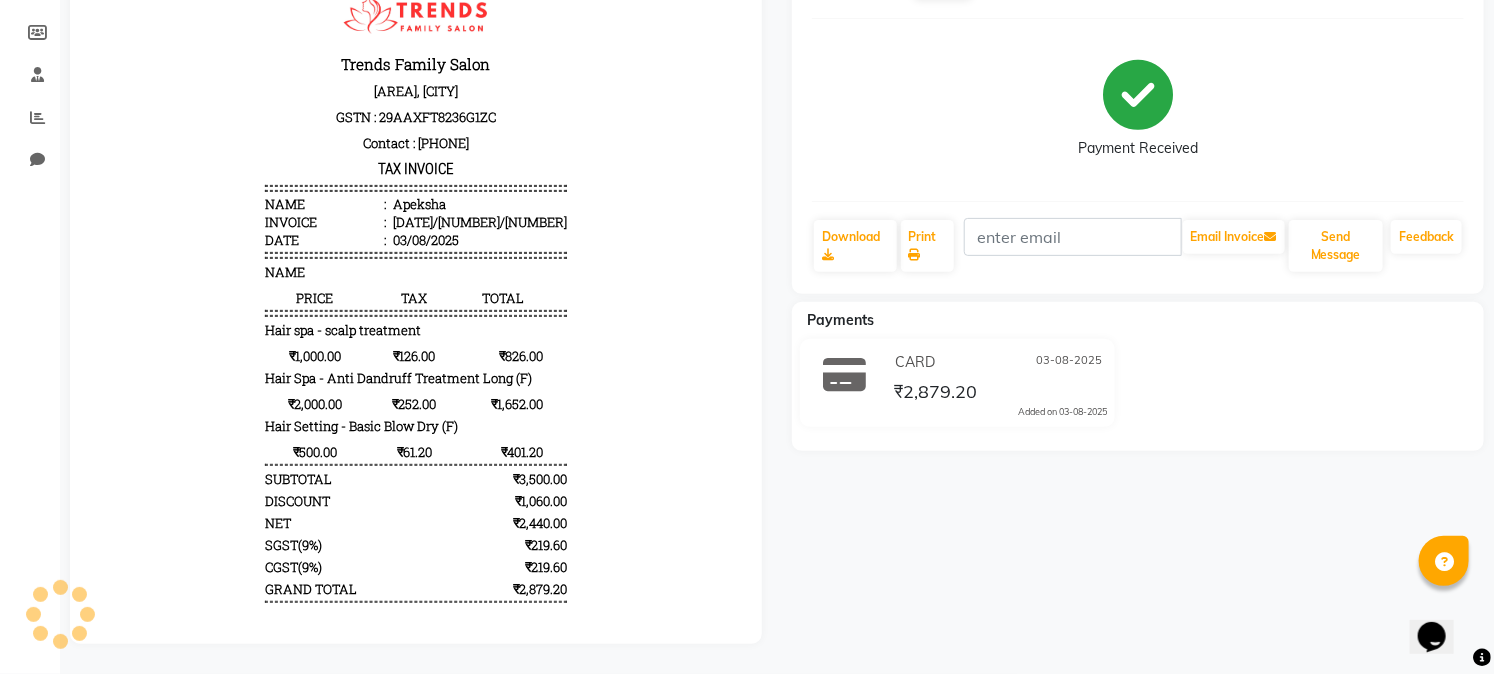 click on "Apeksha   Prebook   Payment Received  Download  Print   Email Invoice   Send Message Feedback  Payments CARD [DATE] ₹2,879.20  Added on [DATE]" 